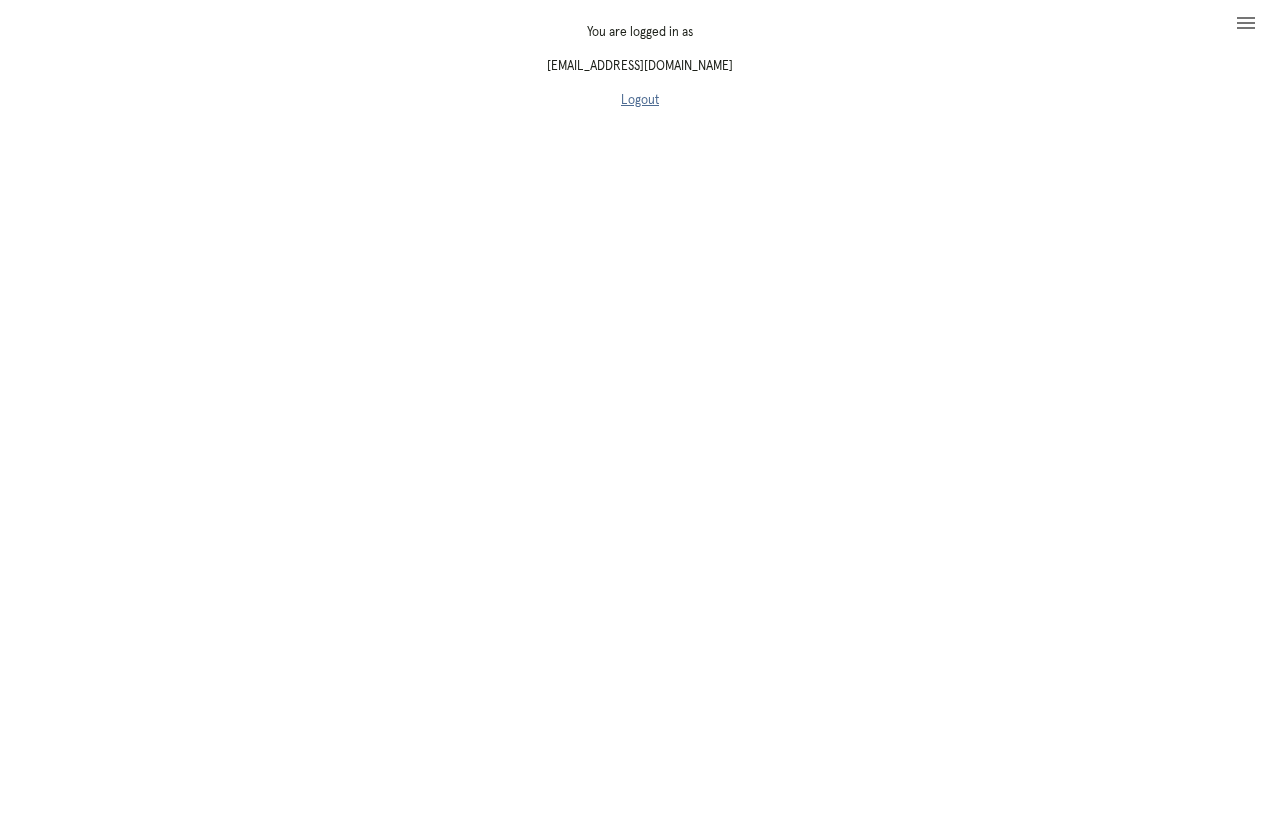scroll, scrollTop: 0, scrollLeft: 0, axis: both 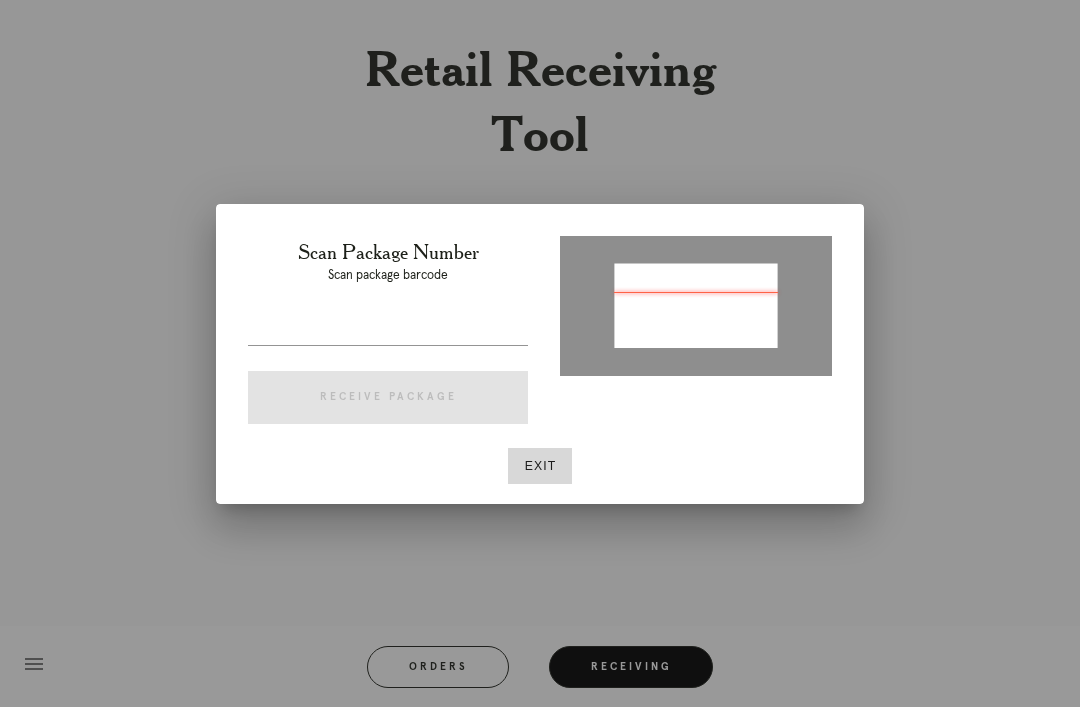 click at bounding box center [540, 353] 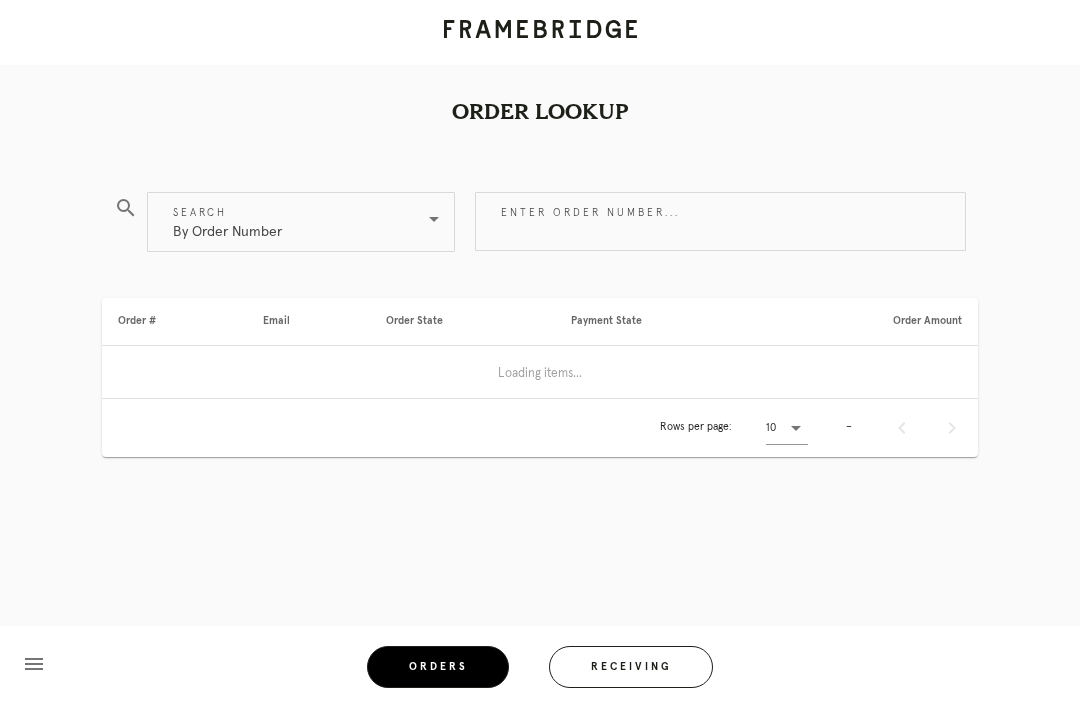 click on "search Search By Order Number   Enter order number...   Order # Email Order State Payment State Order Amount Loading items... Rows per page: 10 –" at bounding box center [540, 385] 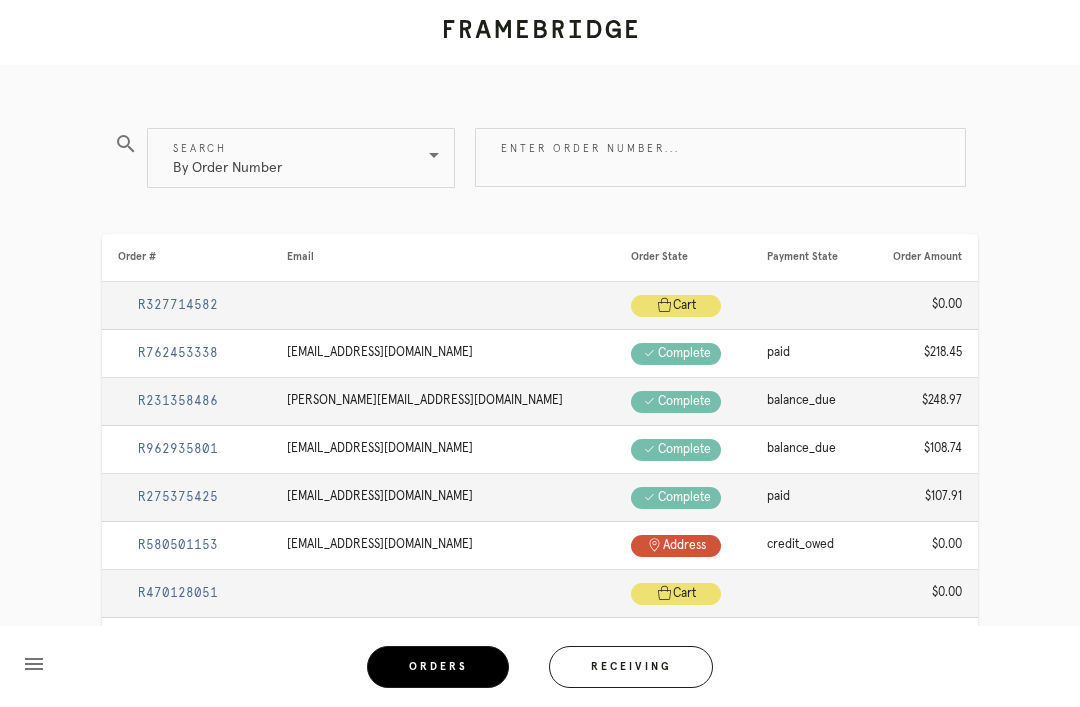click on "Orders" at bounding box center [438, 667] 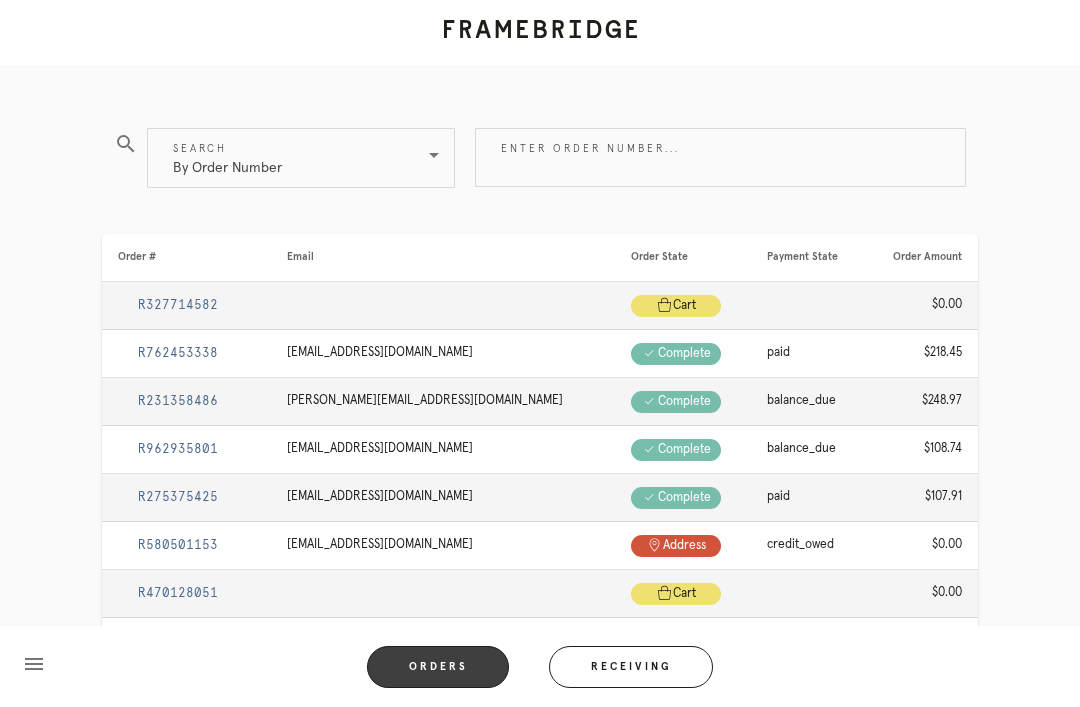 click on "Enter order number..." at bounding box center (720, 157) 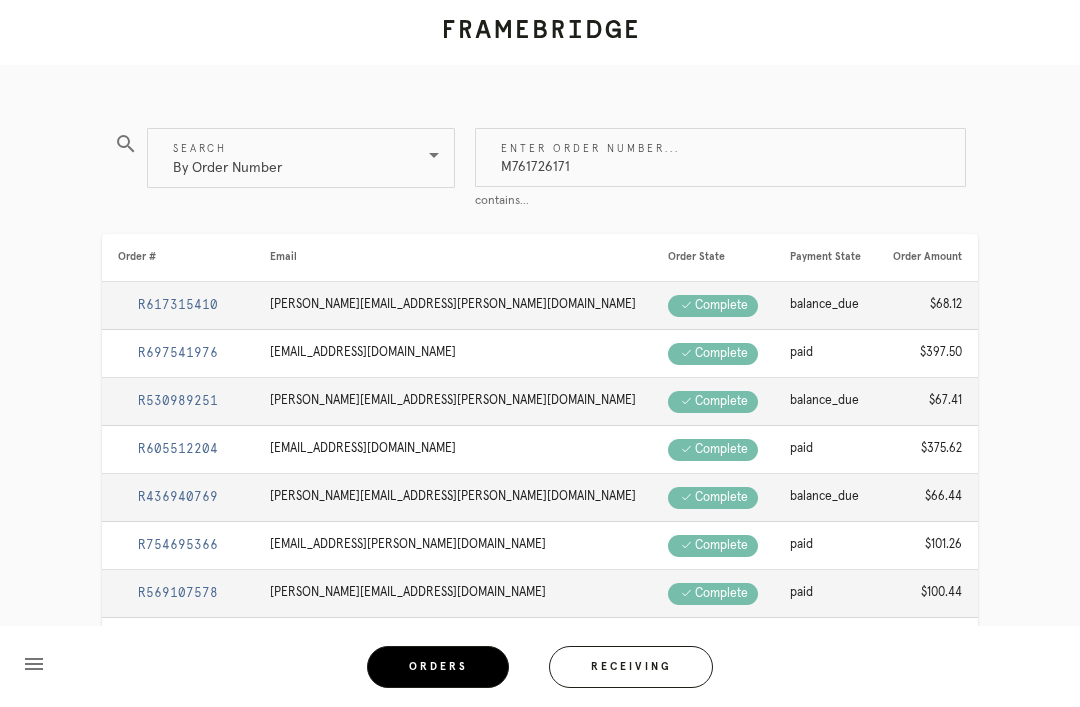 type on "M761726171" 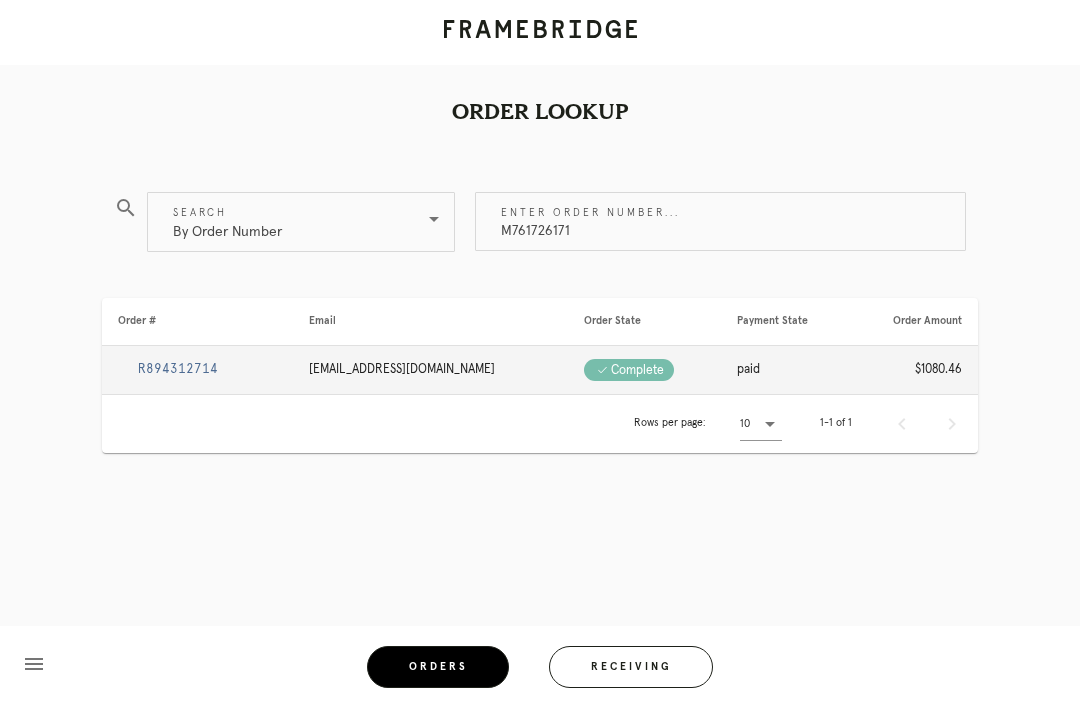 scroll, scrollTop: 0, scrollLeft: 0, axis: both 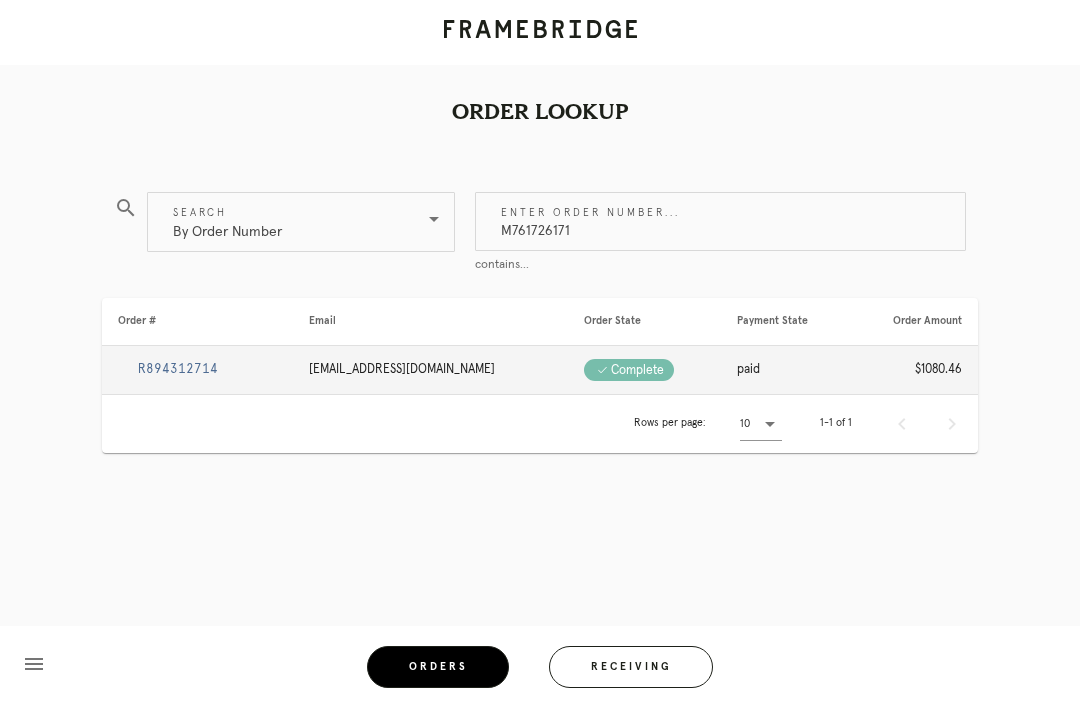 click on "R894312714" at bounding box center (178, 369) 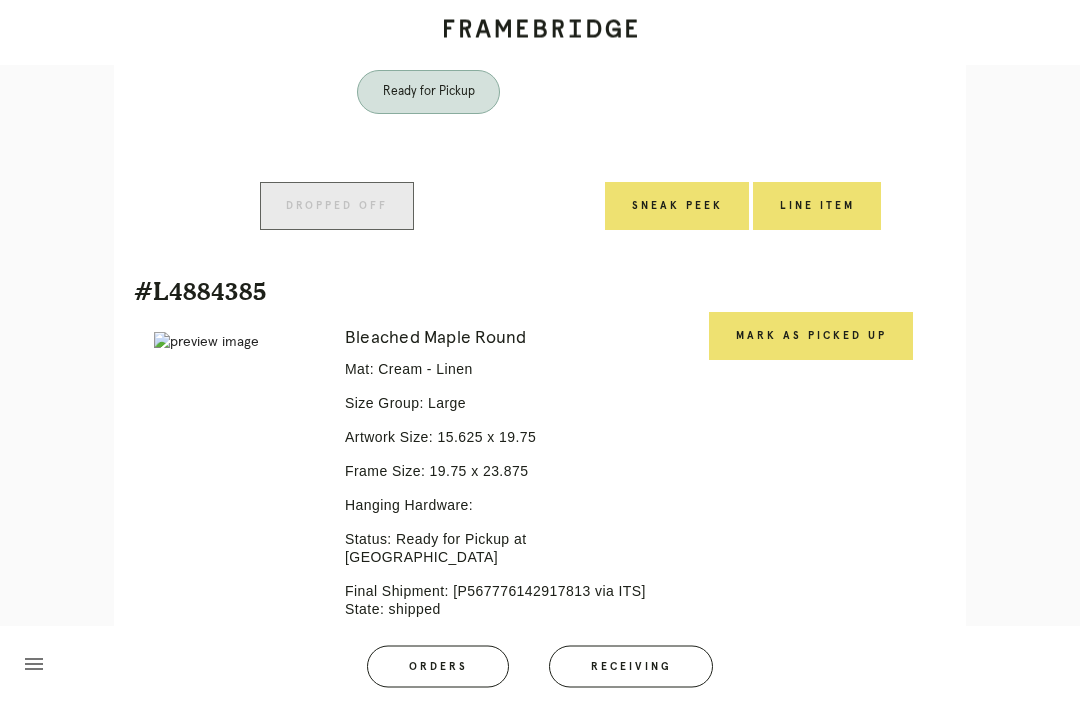 scroll, scrollTop: 863, scrollLeft: 0, axis: vertical 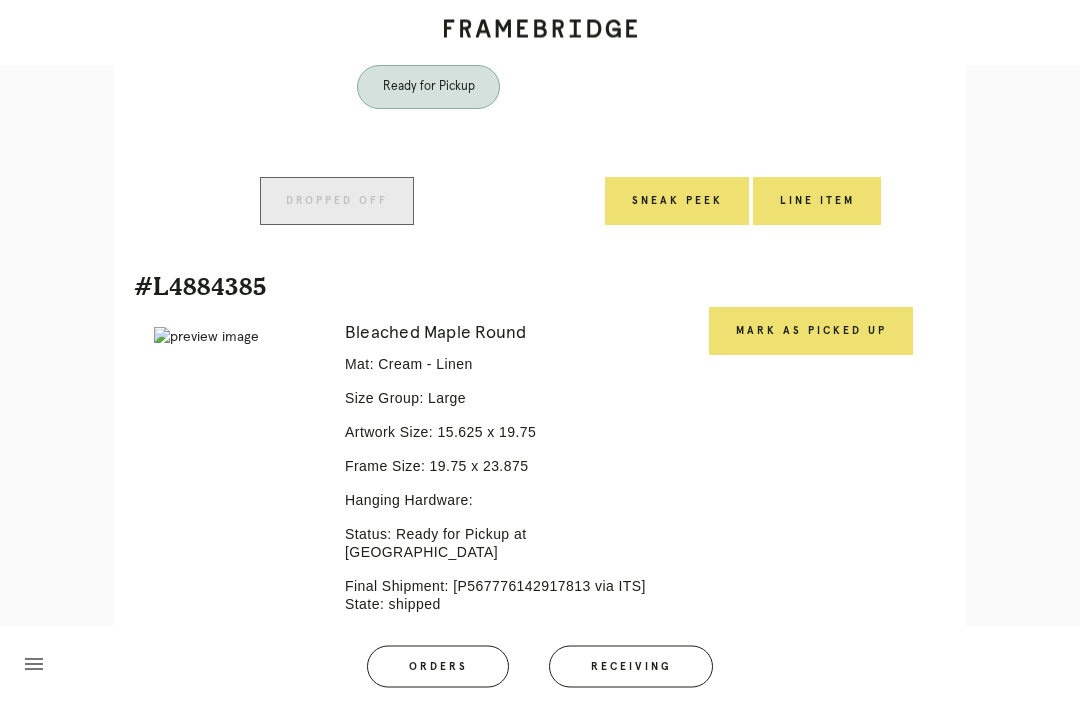 click on "Mark as Picked Up" at bounding box center [811, 332] 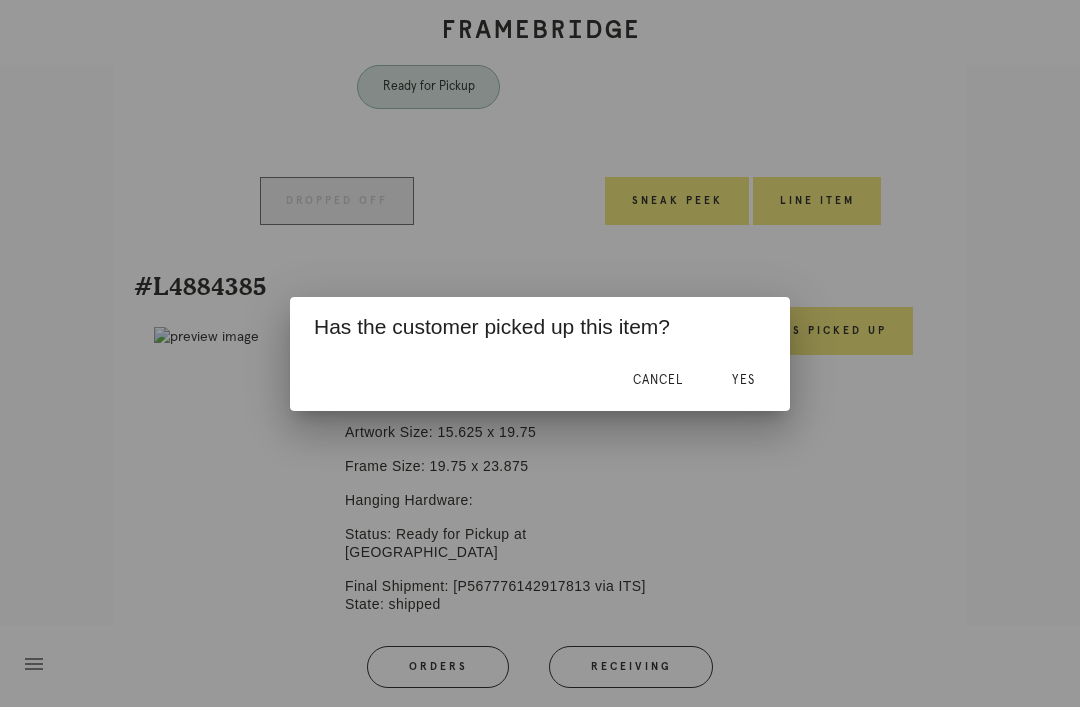 click on "Yes" at bounding box center [743, 380] 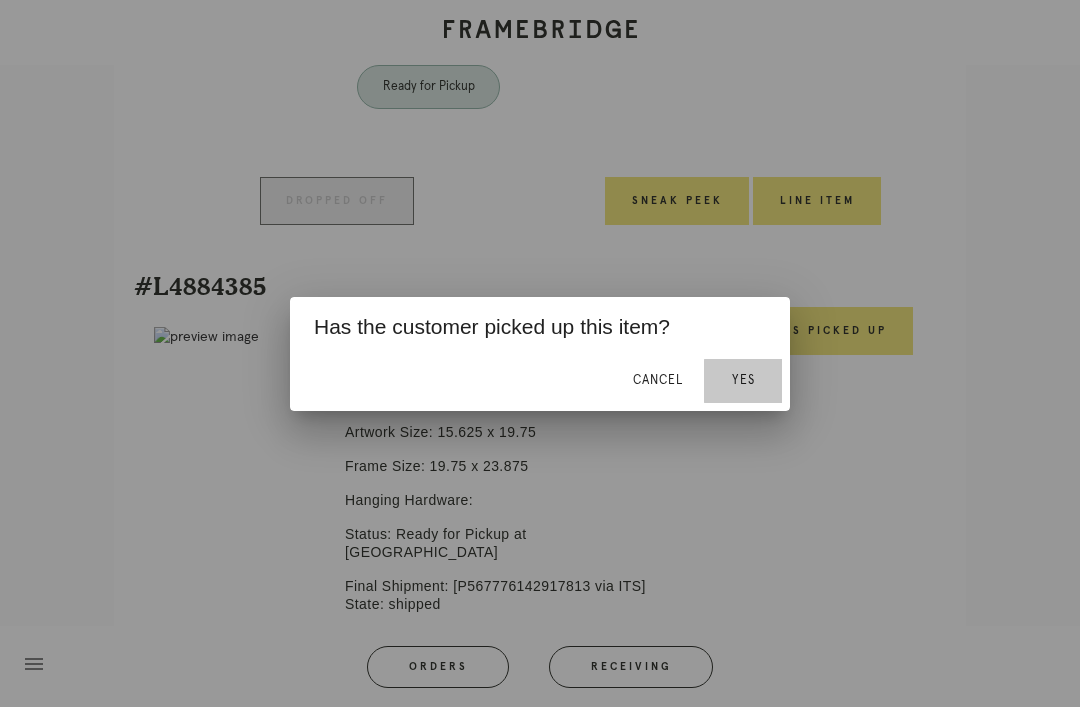 click on "Yes" at bounding box center [743, 380] 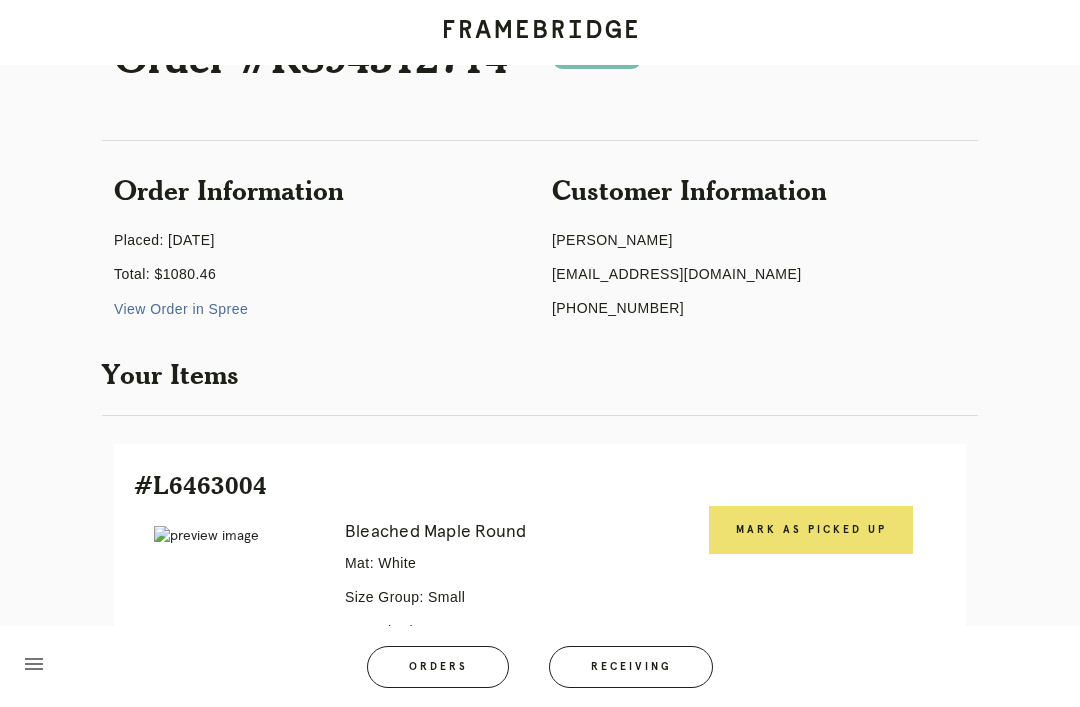 scroll, scrollTop: 0, scrollLeft: 0, axis: both 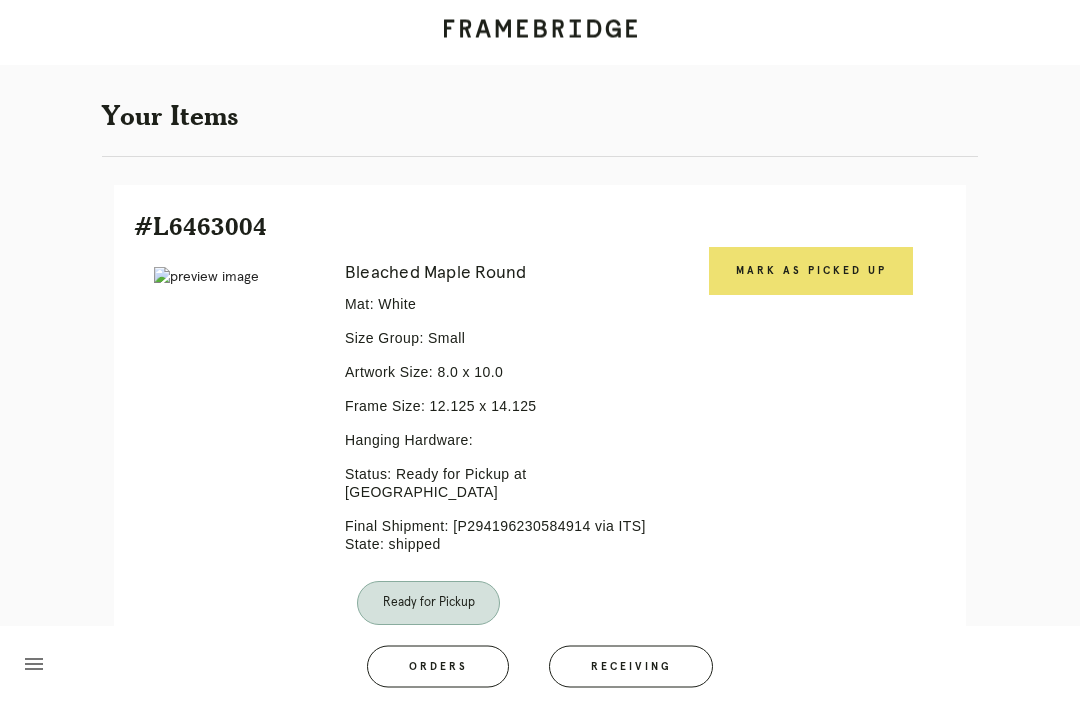 click on "Mark as Picked Up" at bounding box center (811, 272) 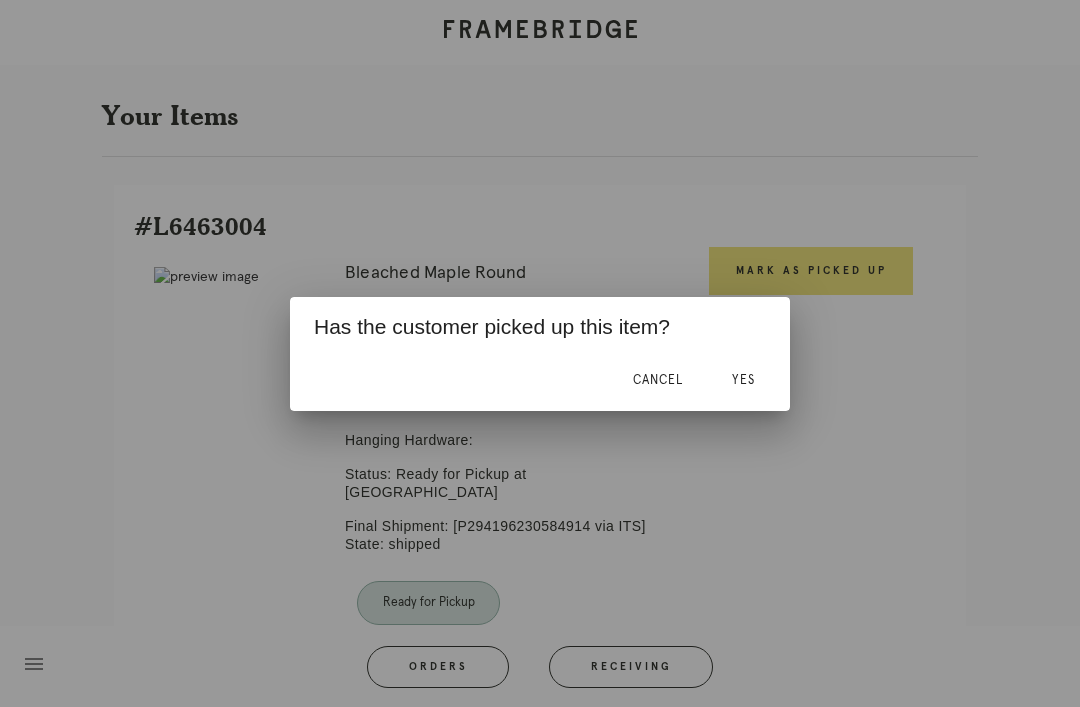 click on "Yes" at bounding box center [743, 380] 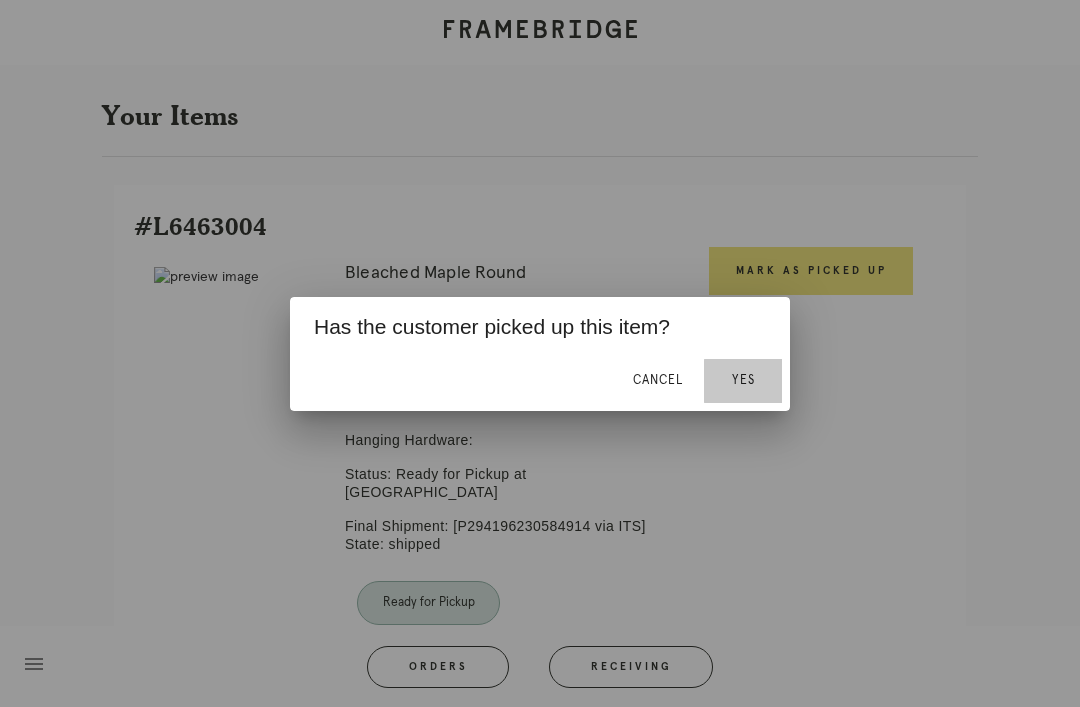 click on "Yes" at bounding box center (743, 381) 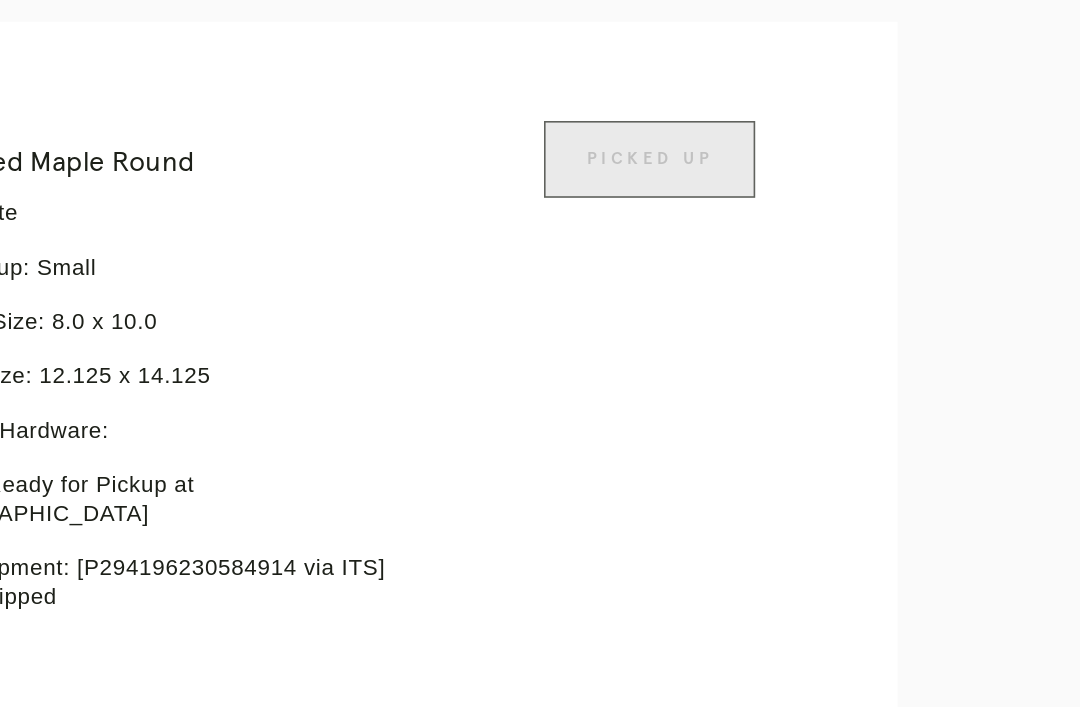 scroll, scrollTop: 383, scrollLeft: 12, axis: both 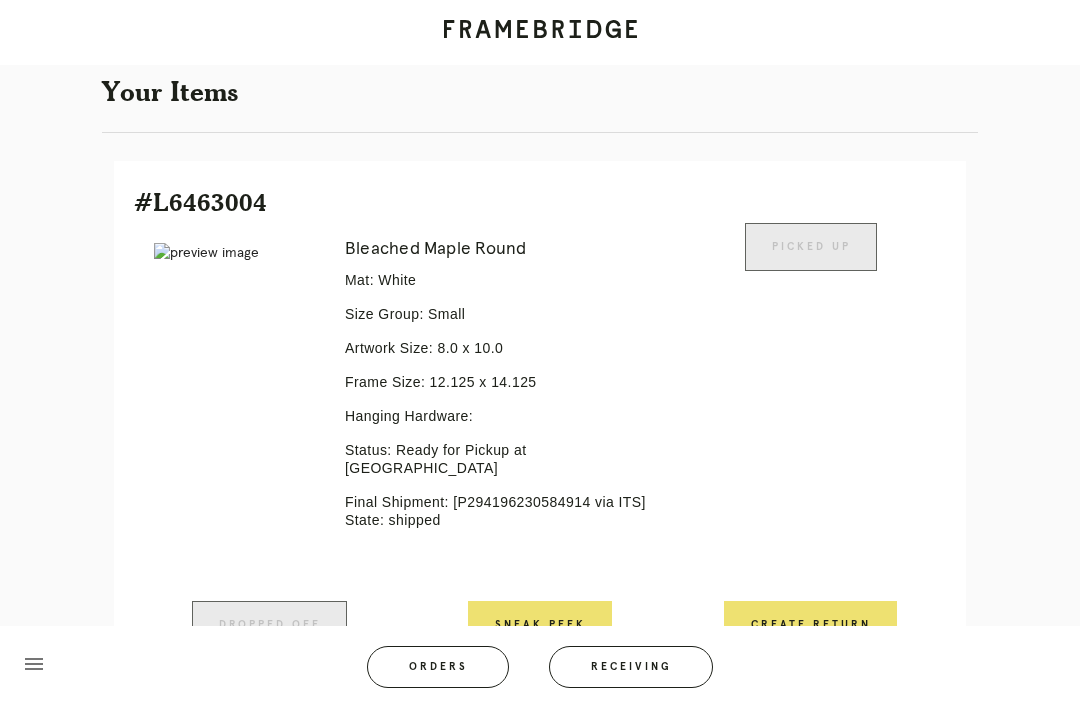click on "Receiving" at bounding box center (631, 667) 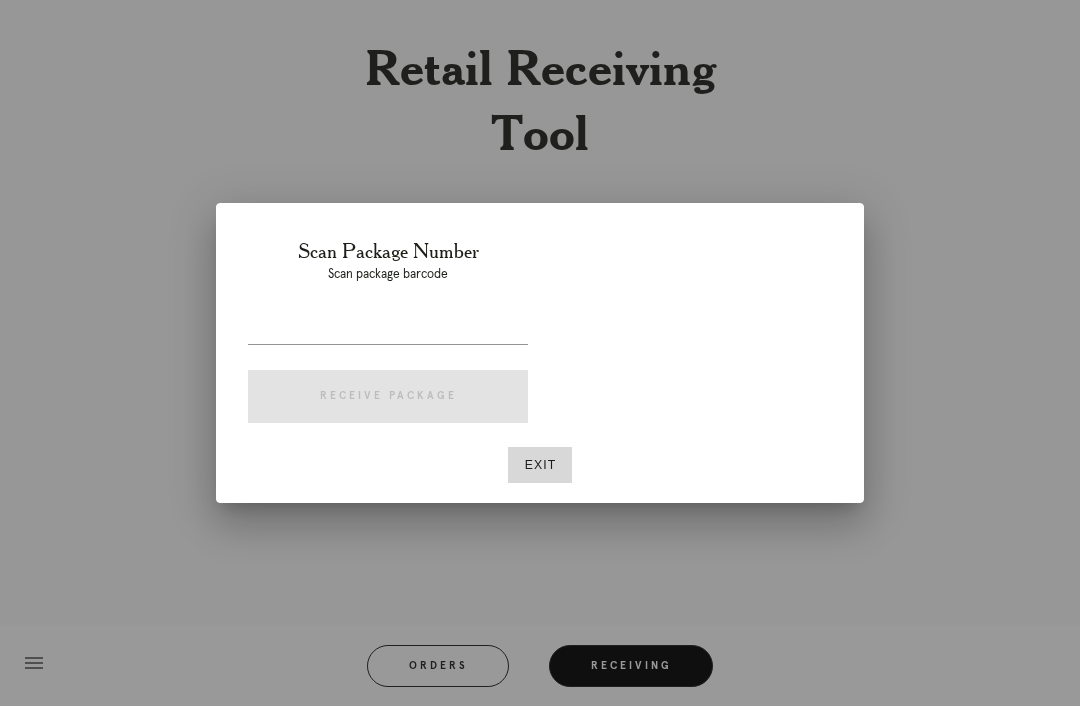 scroll, scrollTop: 64, scrollLeft: 0, axis: vertical 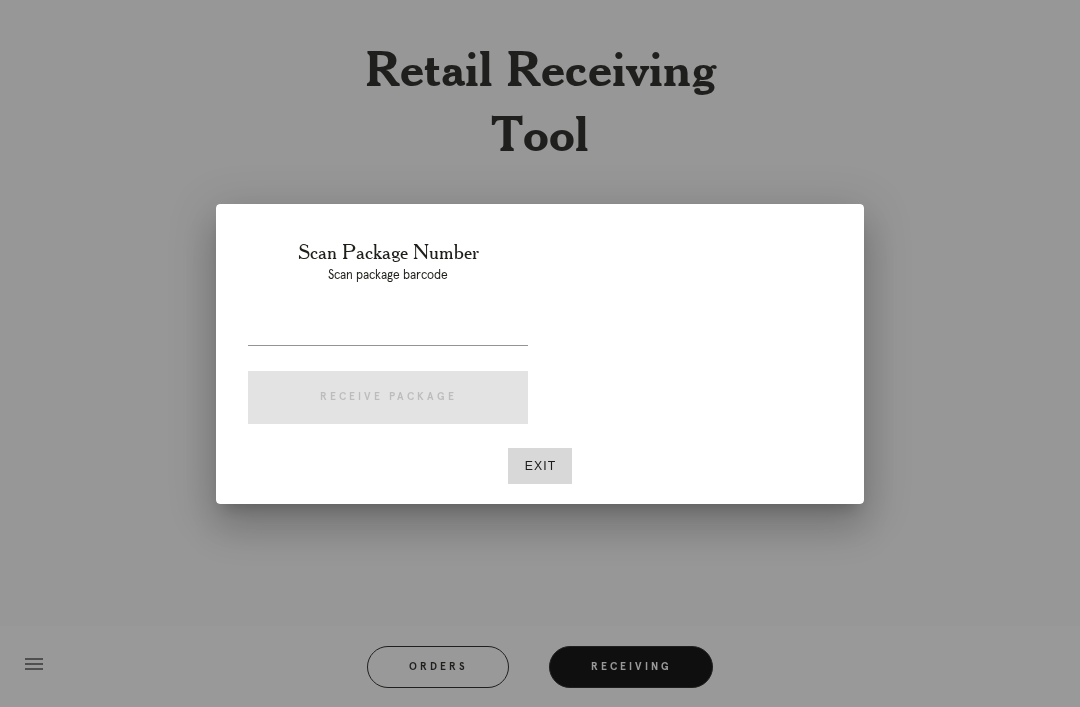 click on "Exit" at bounding box center [540, 466] 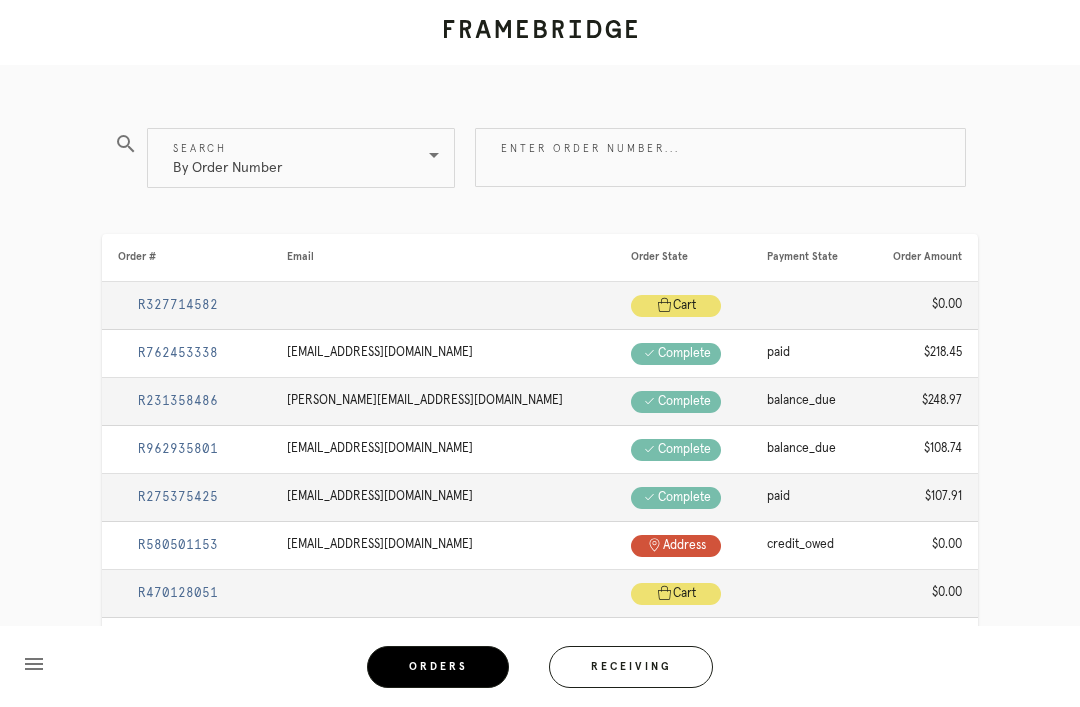 click on "Enter order number..." at bounding box center (720, 157) 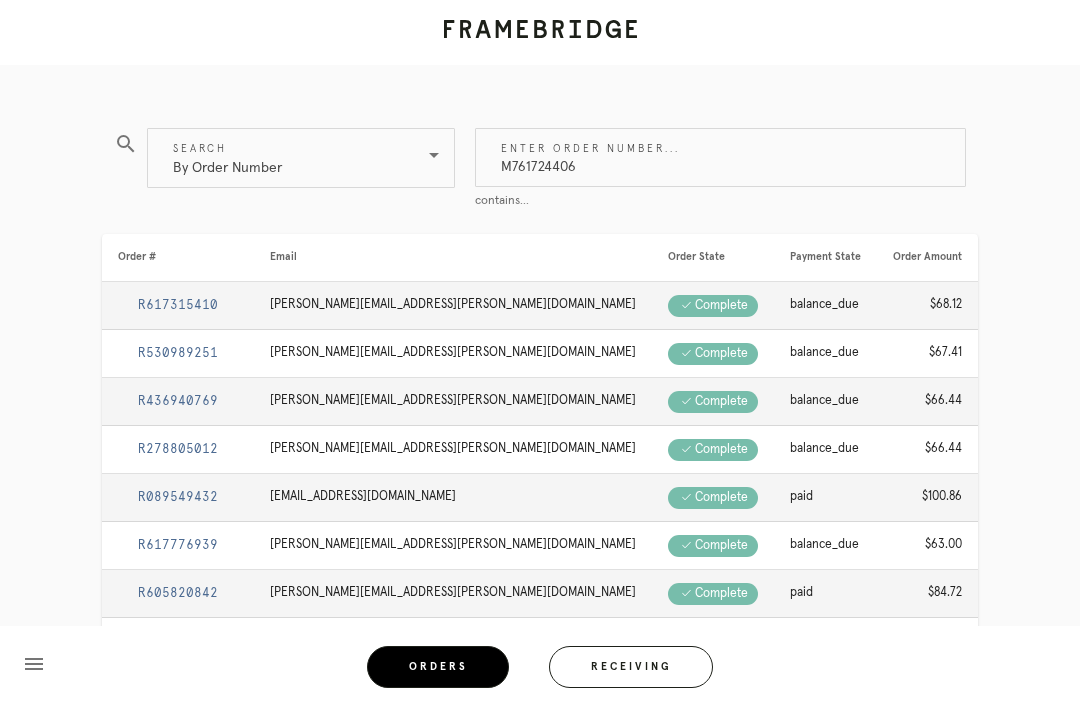 type on "M761724406" 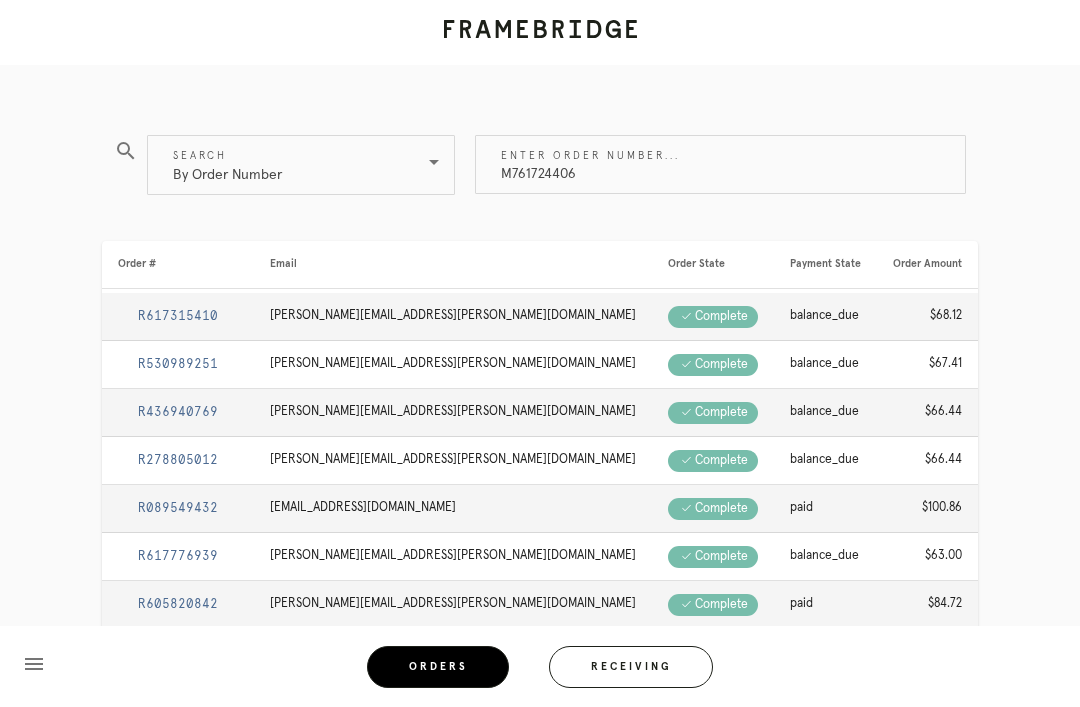 scroll, scrollTop: 0, scrollLeft: 0, axis: both 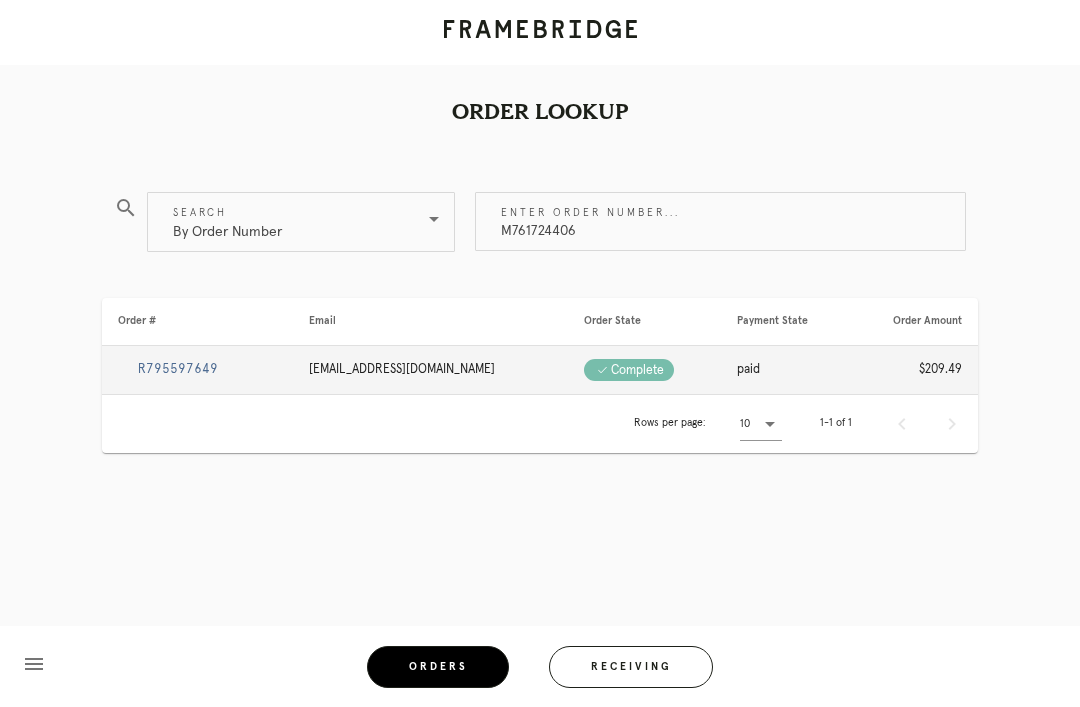 click on "R795597649" at bounding box center (178, 369) 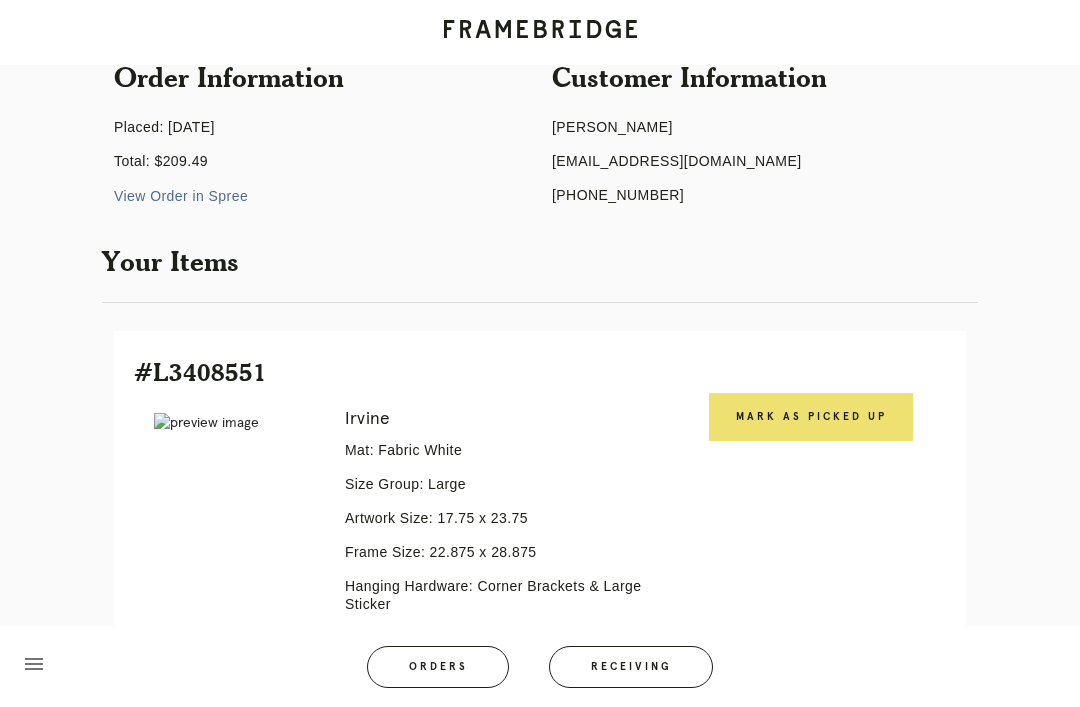 scroll, scrollTop: 203, scrollLeft: 0, axis: vertical 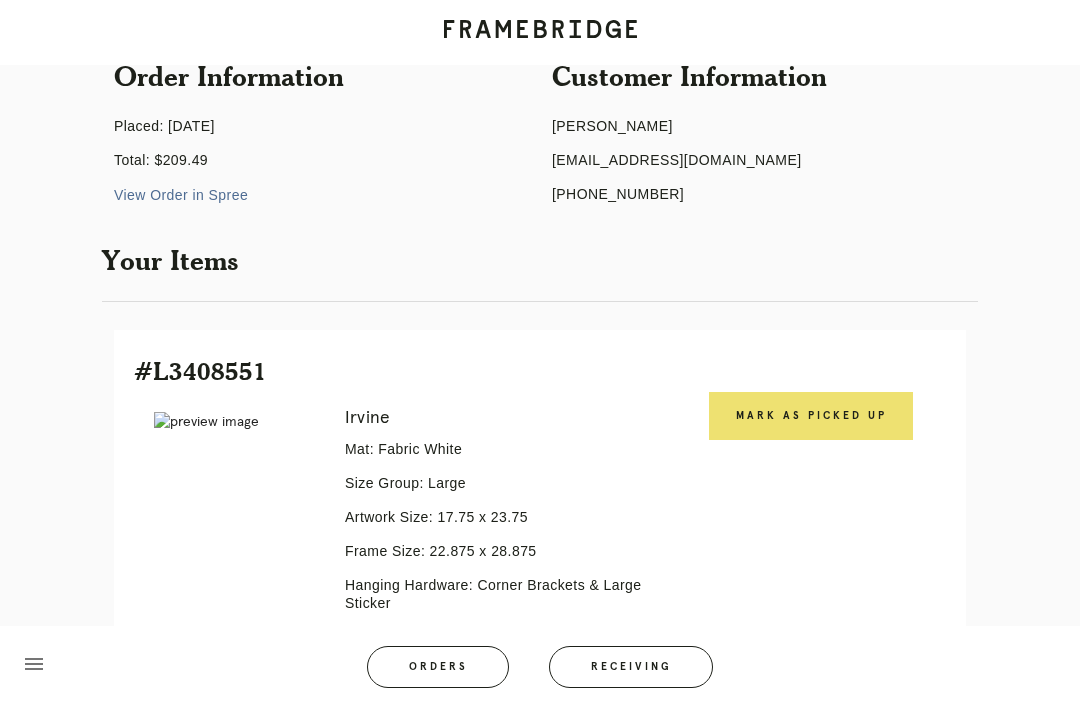 click on "Mark as Picked Up" at bounding box center (811, 416) 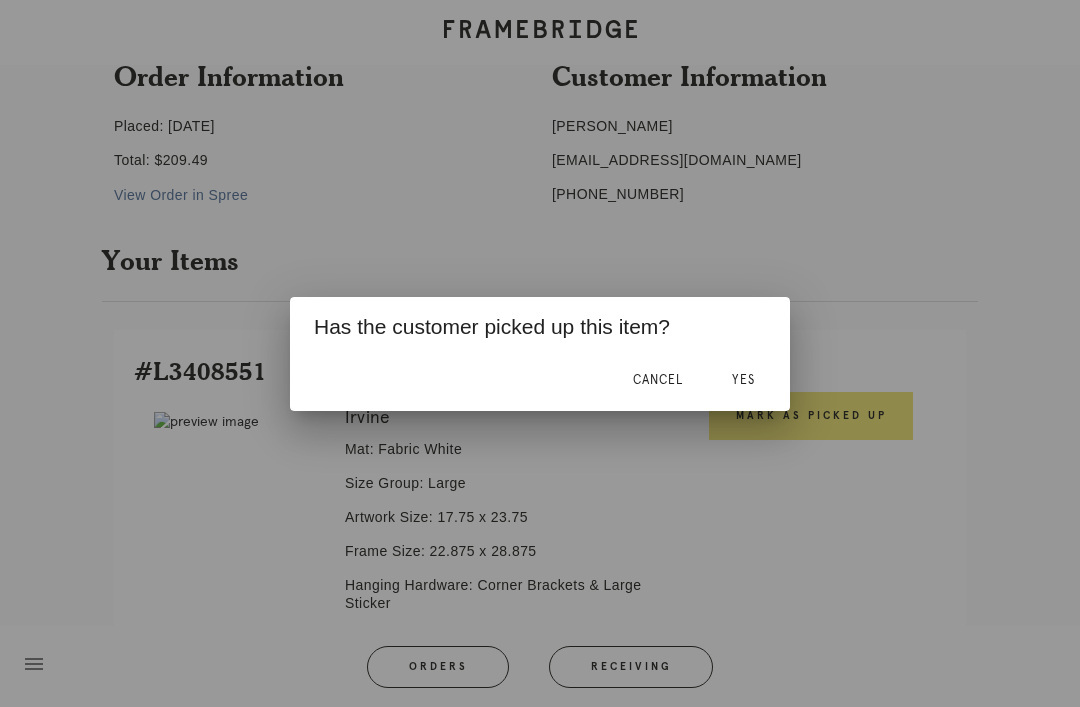 click on "Yes" at bounding box center [743, 381] 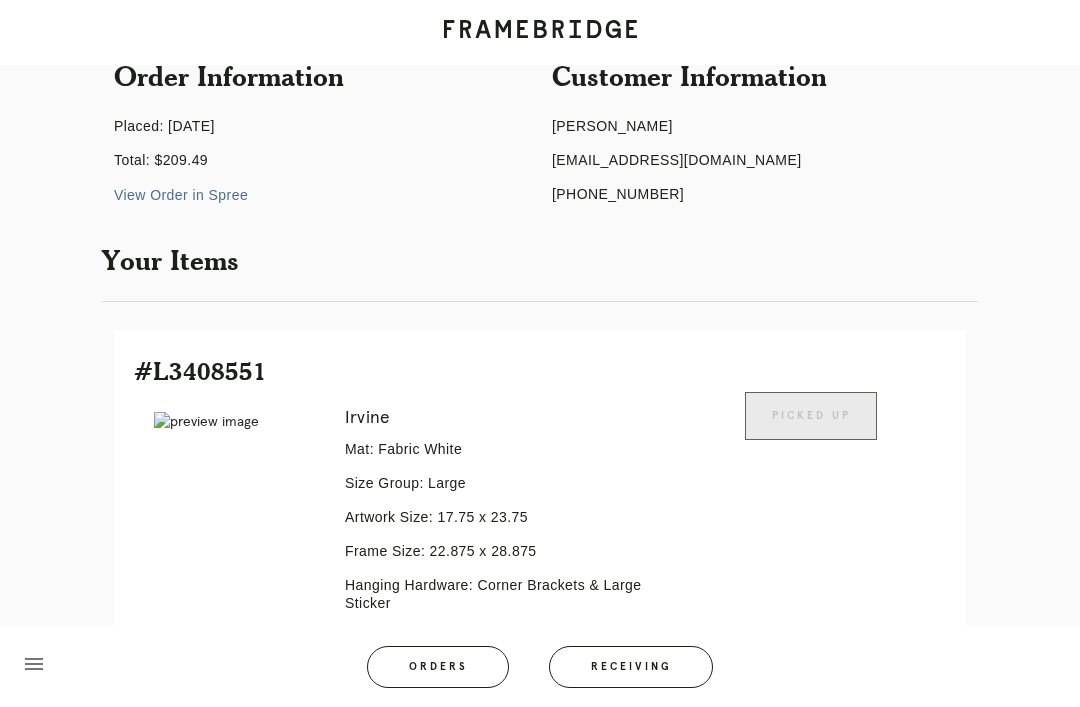 click on "#L3408551" at bounding box center [540, 371] 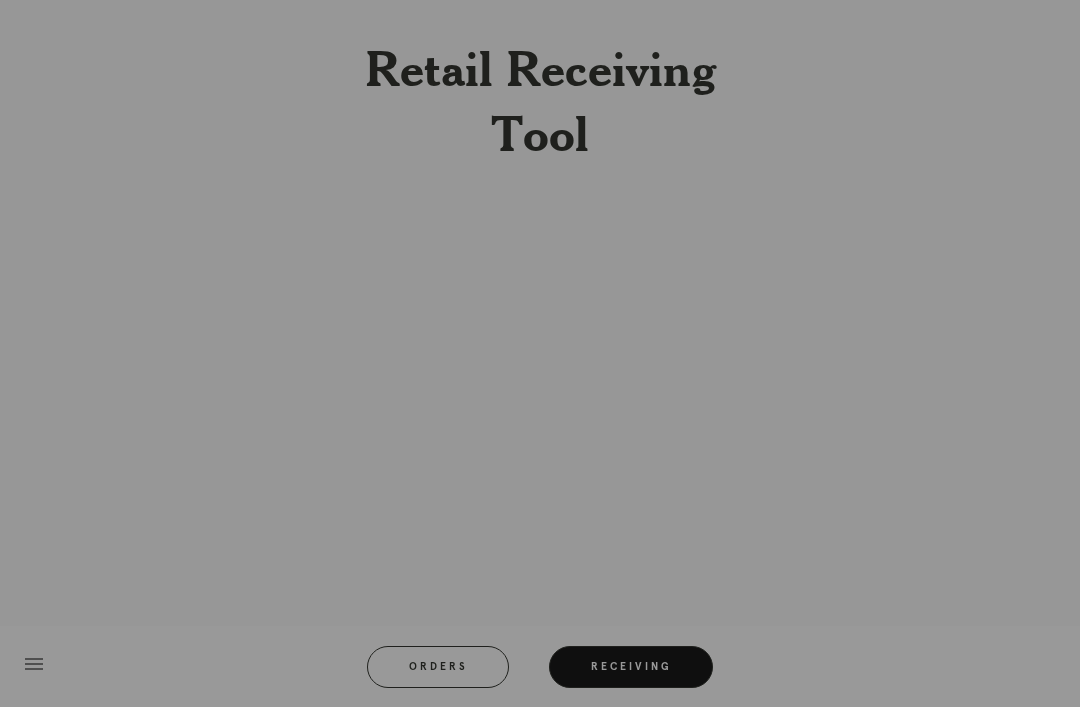 scroll, scrollTop: 64, scrollLeft: 0, axis: vertical 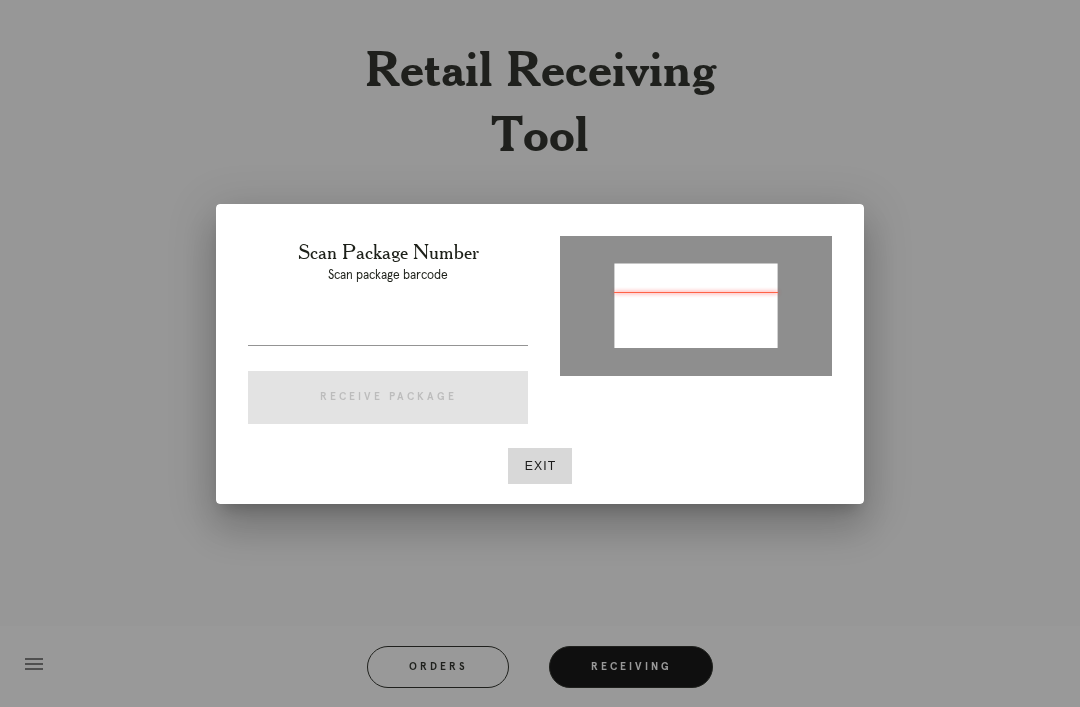 click on "Exit" at bounding box center (540, 466) 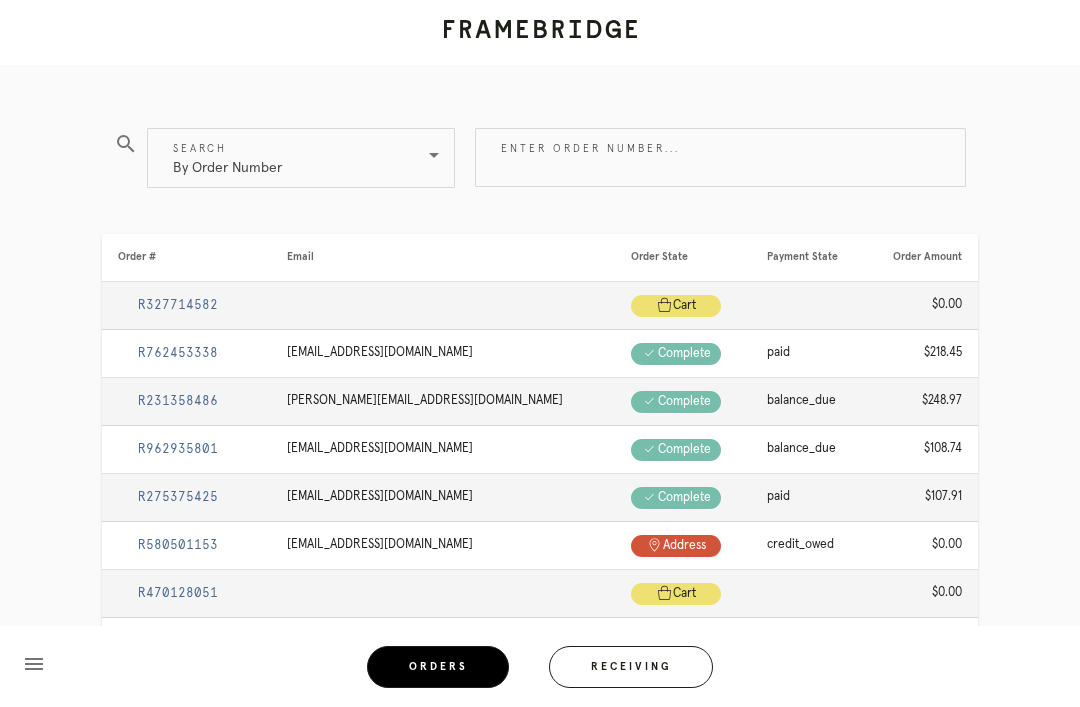 click on "Enter order number..." at bounding box center (720, 157) 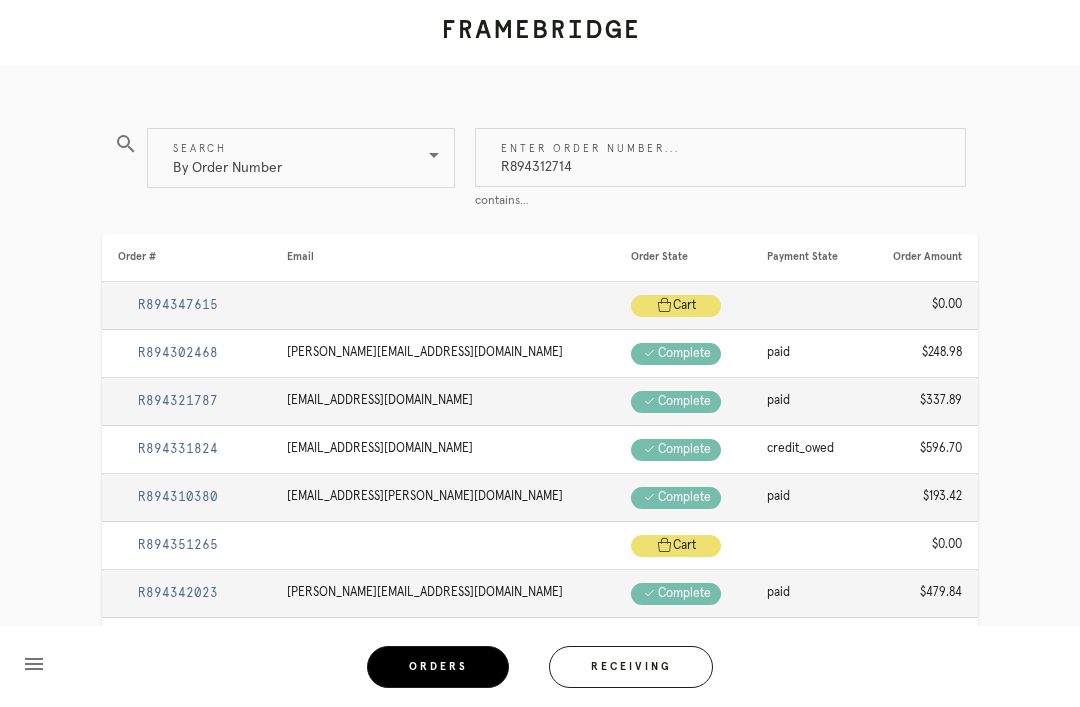type on "R894312714" 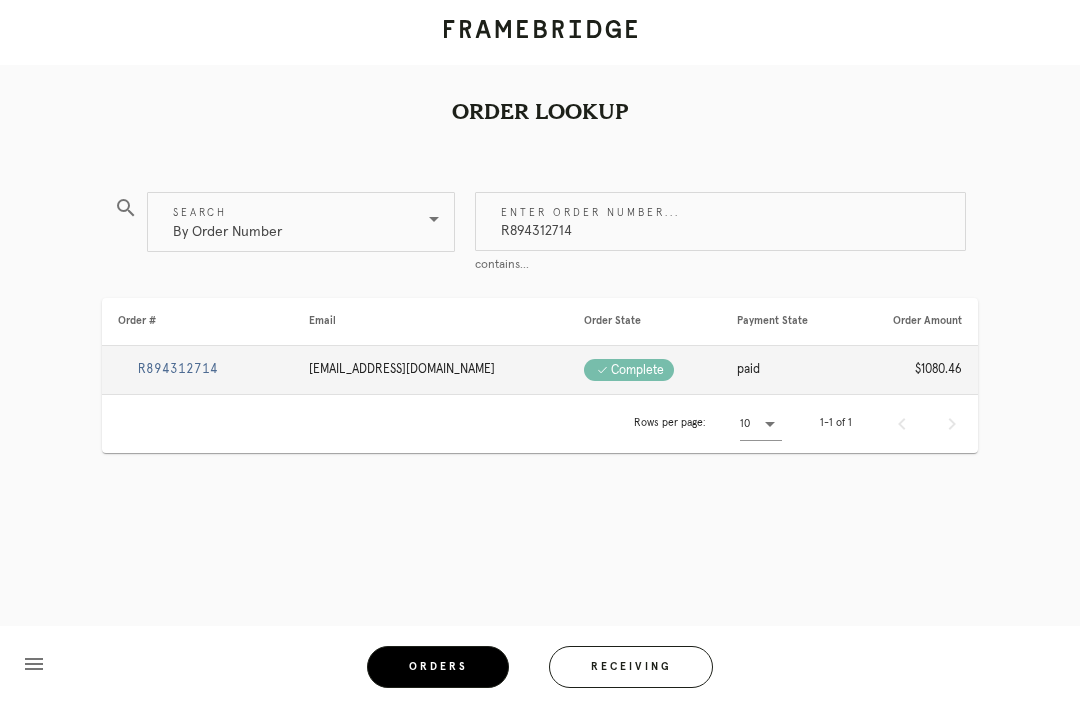 click on "R894312714" at bounding box center (178, 369) 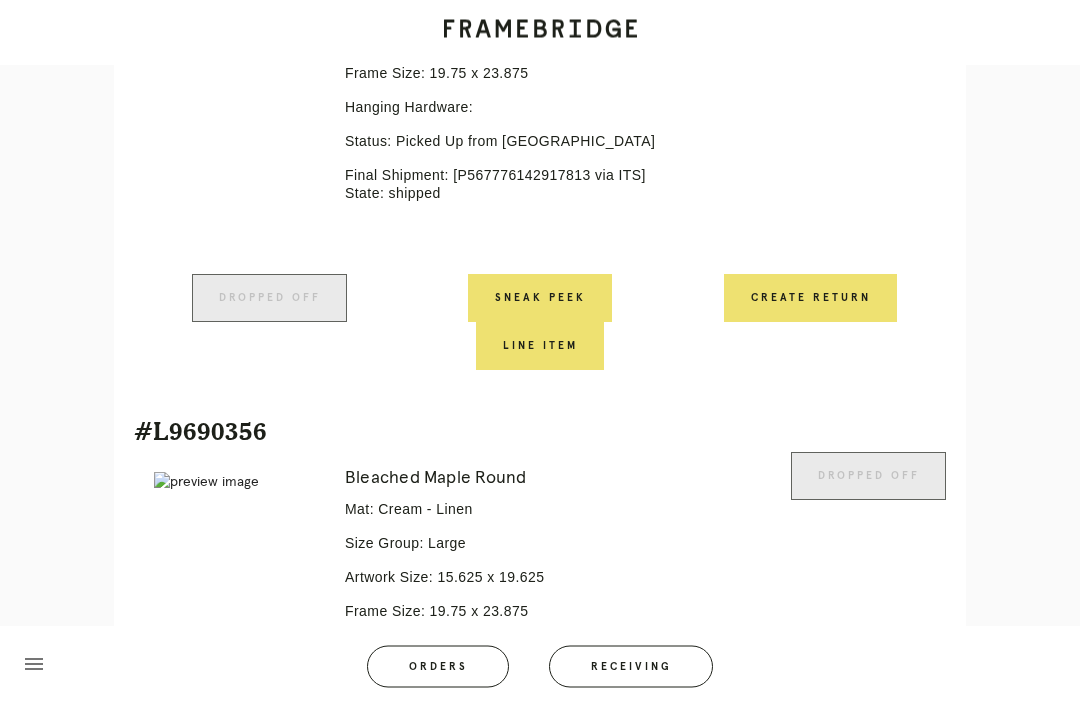 scroll, scrollTop: 1515, scrollLeft: 0, axis: vertical 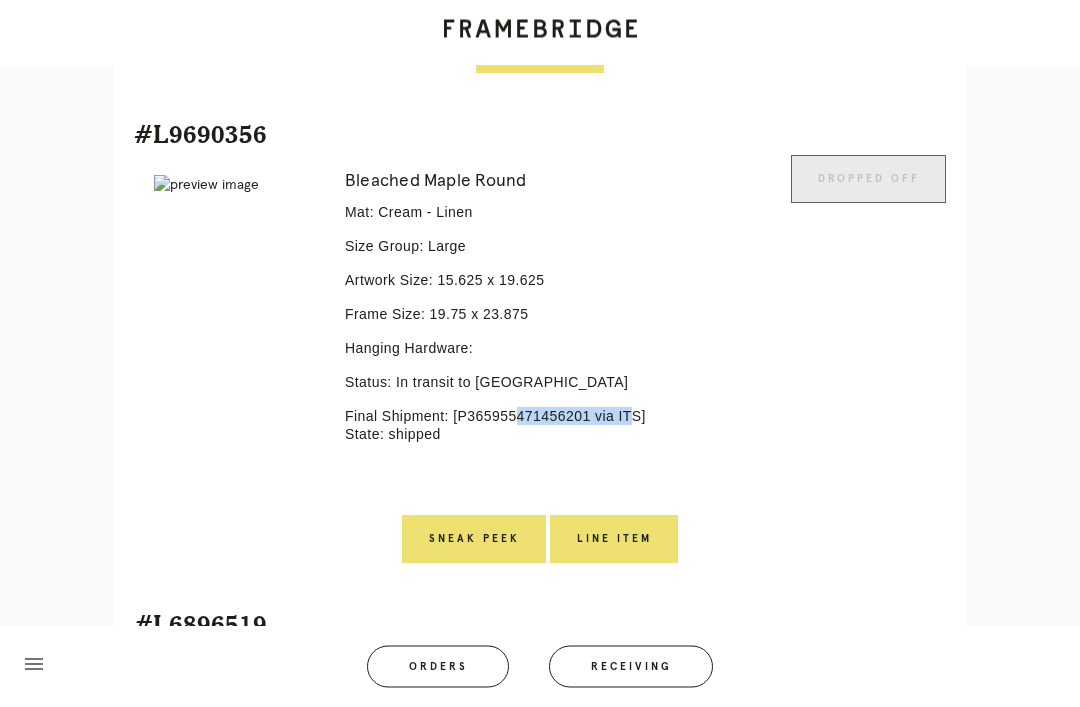 click on "Receiving" at bounding box center [631, 667] 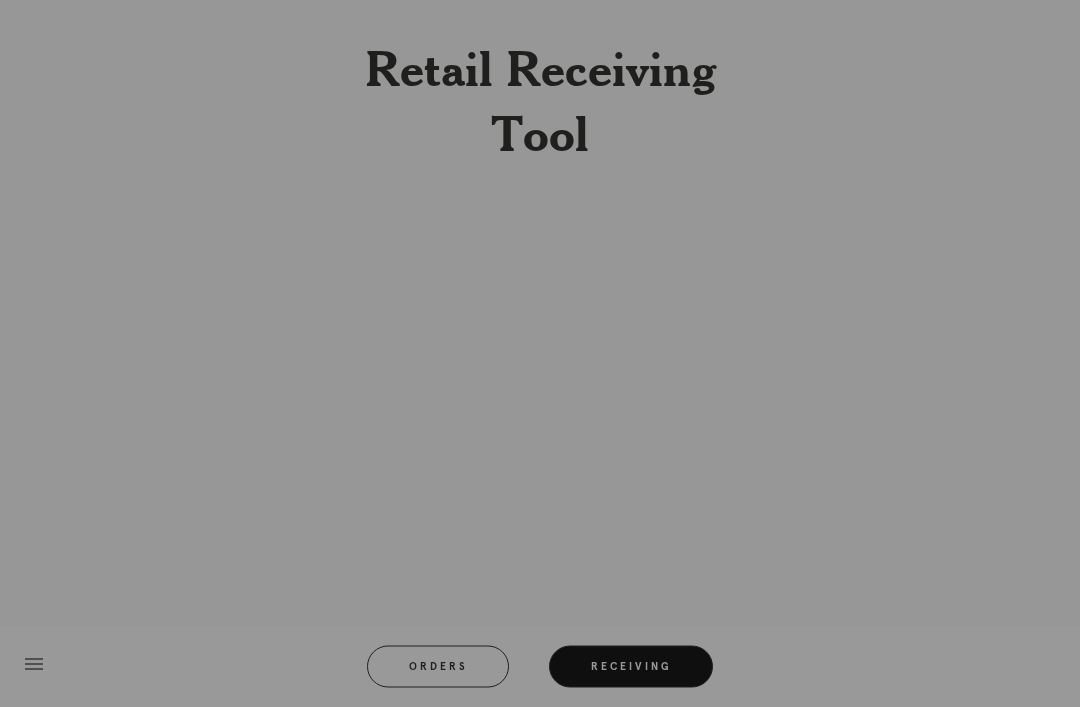scroll, scrollTop: 0, scrollLeft: 0, axis: both 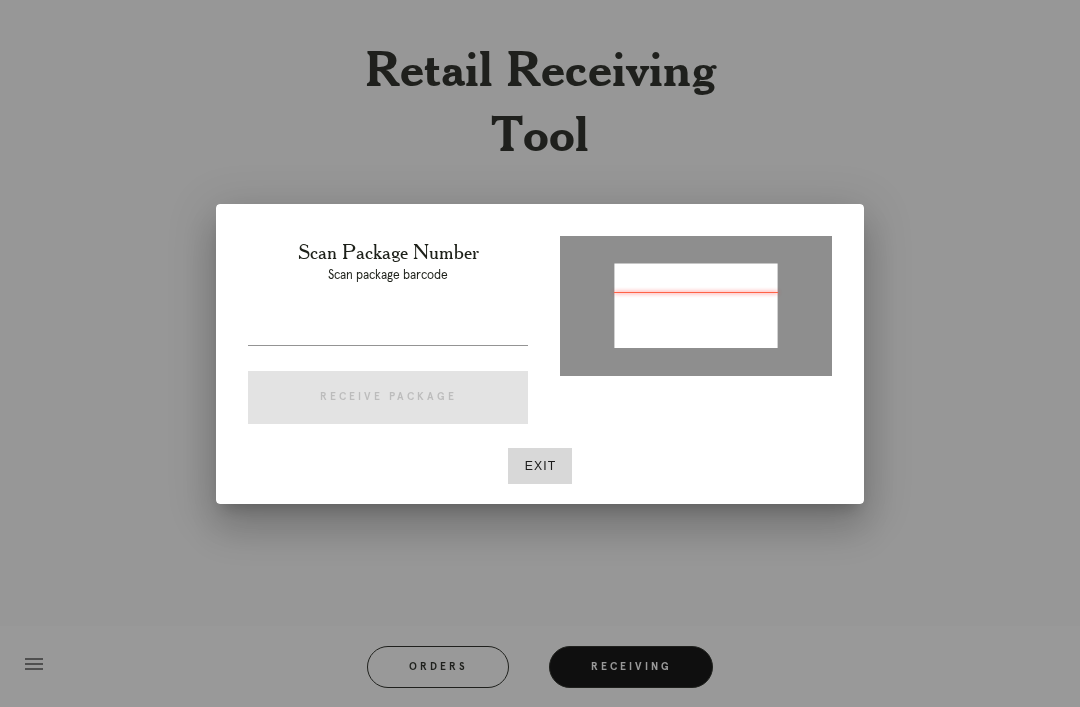 click at bounding box center [388, 329] 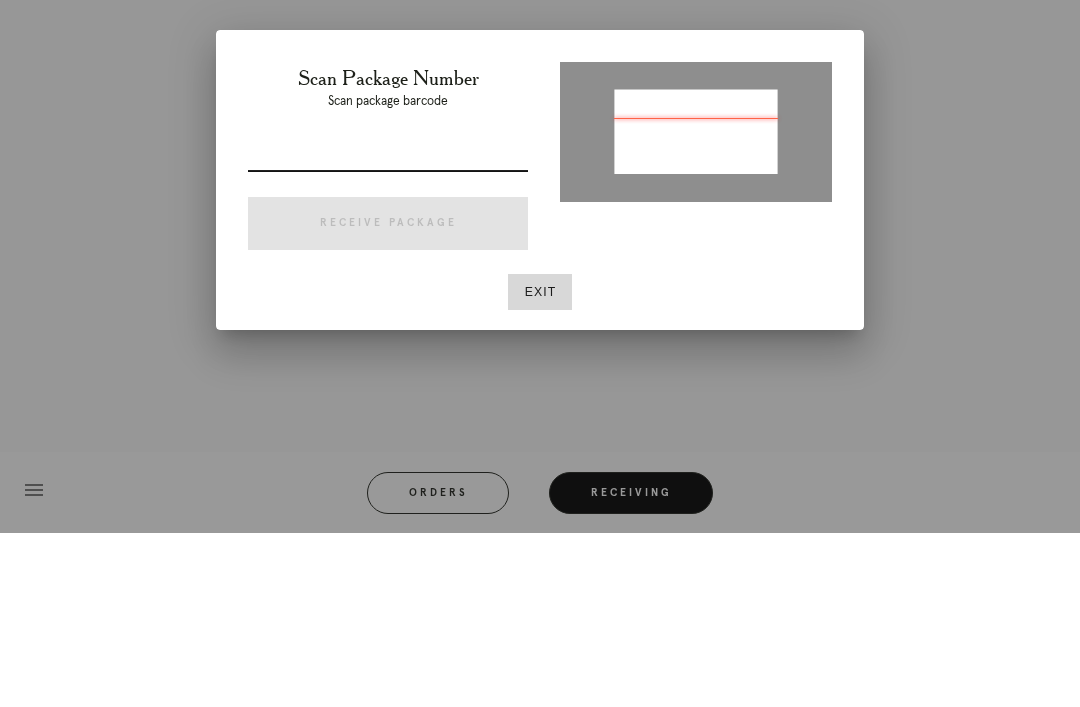 click at bounding box center [388, 329] 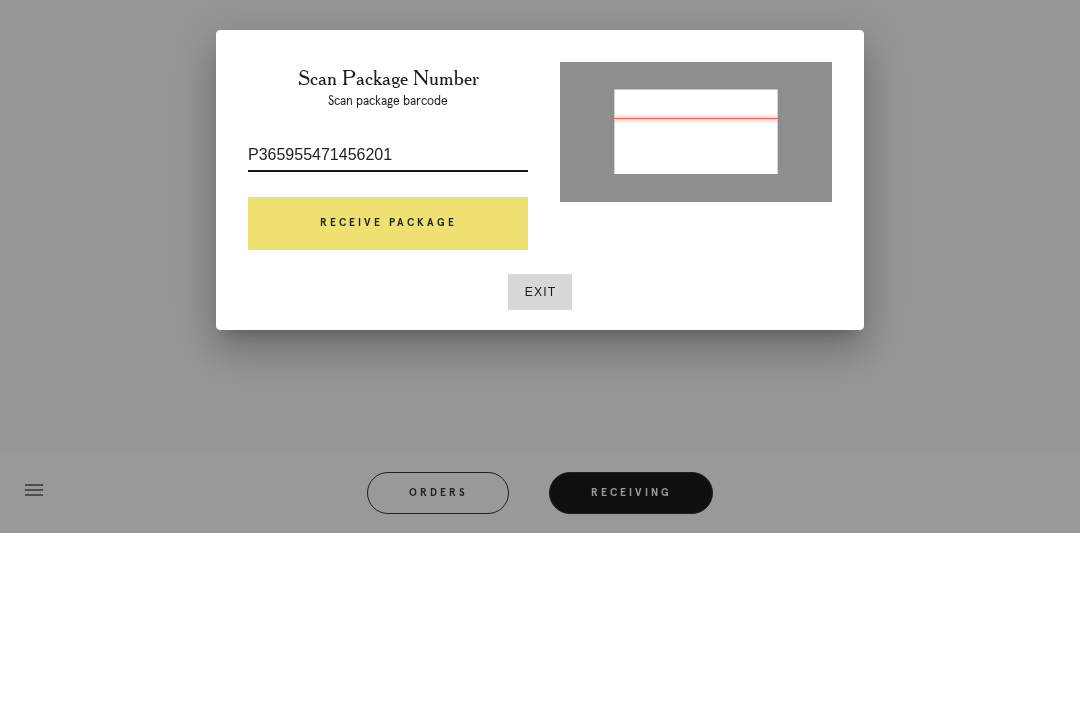 type on "P365955471456201" 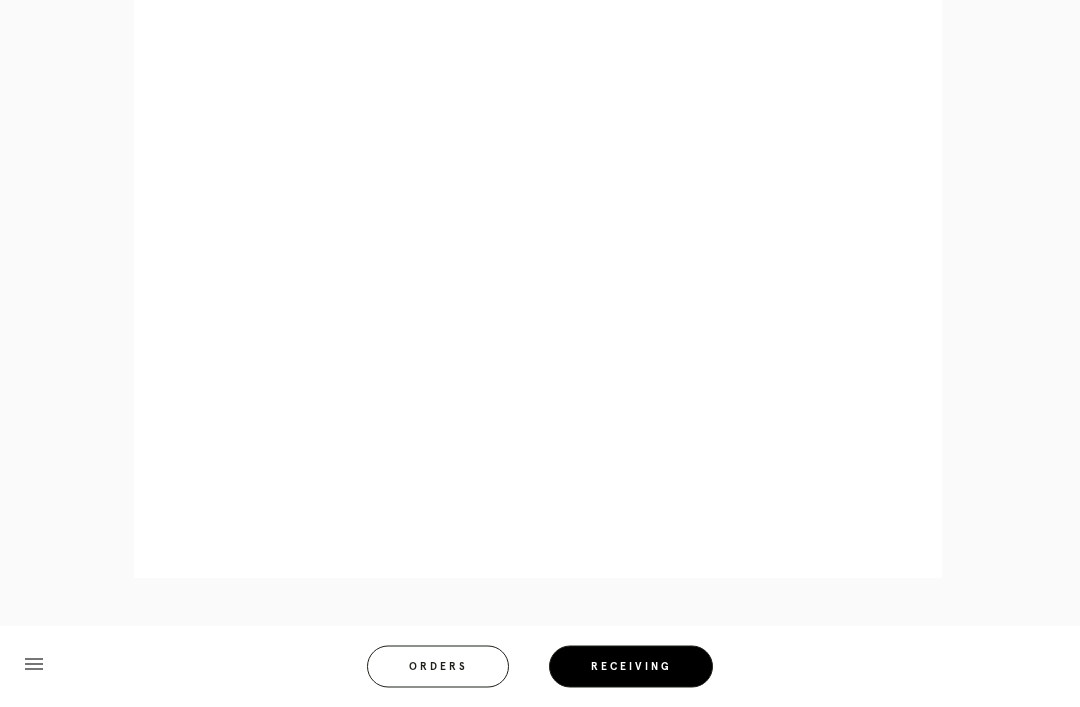 scroll, scrollTop: 876, scrollLeft: 0, axis: vertical 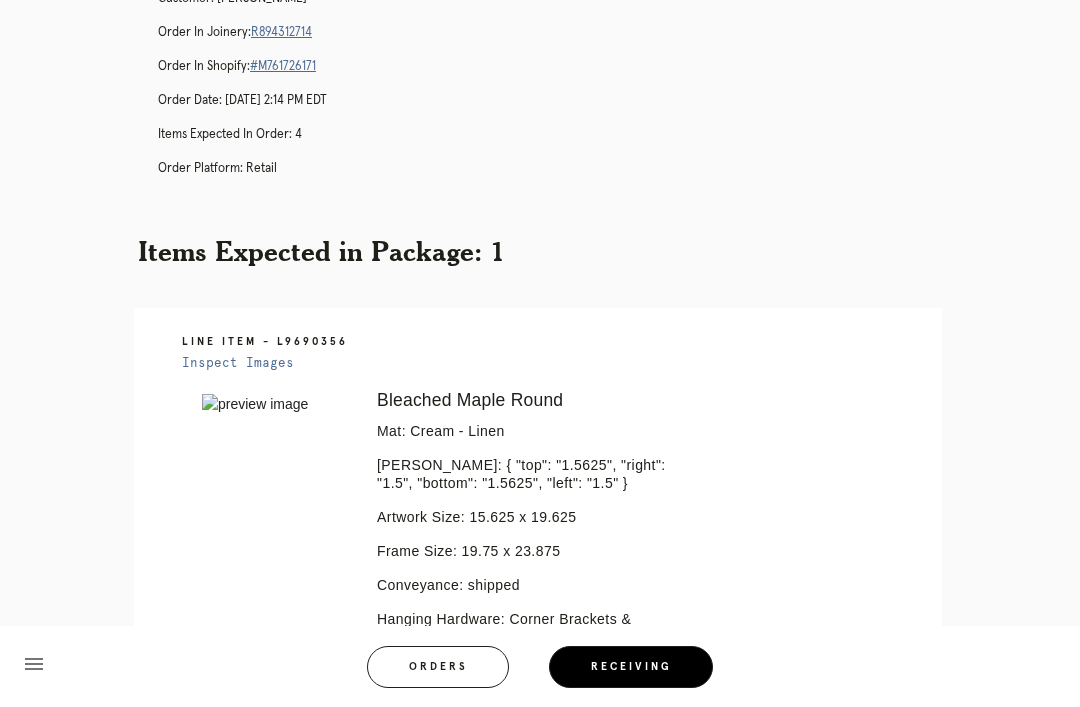click on "R894312714" at bounding box center (281, 32) 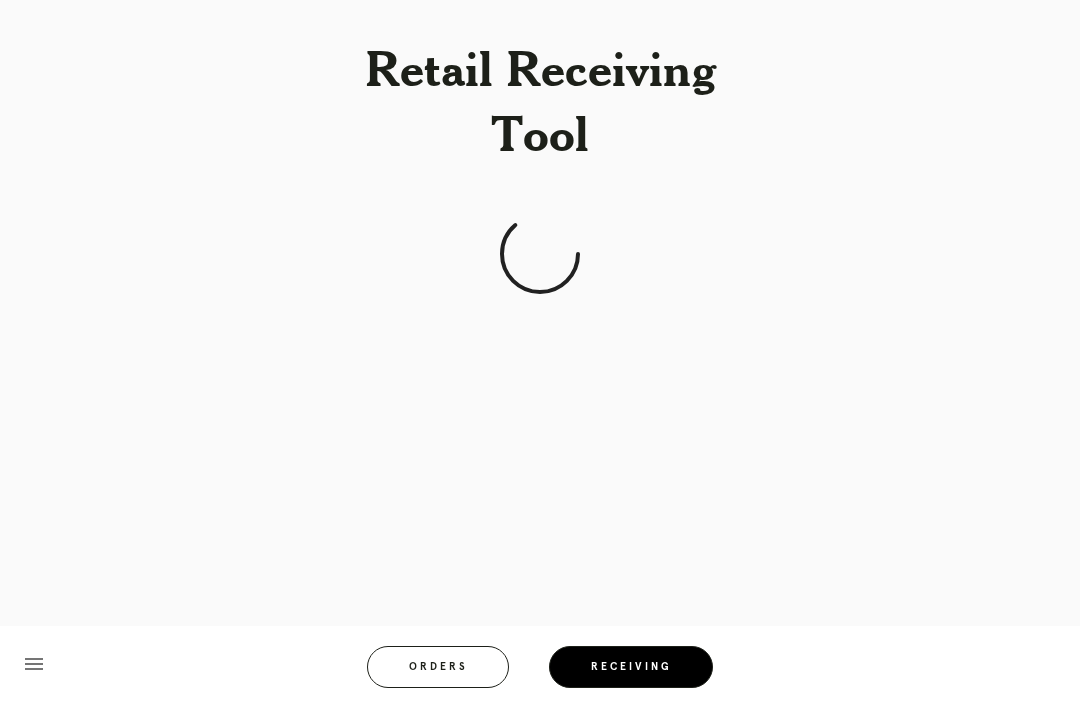 scroll, scrollTop: 64, scrollLeft: 0, axis: vertical 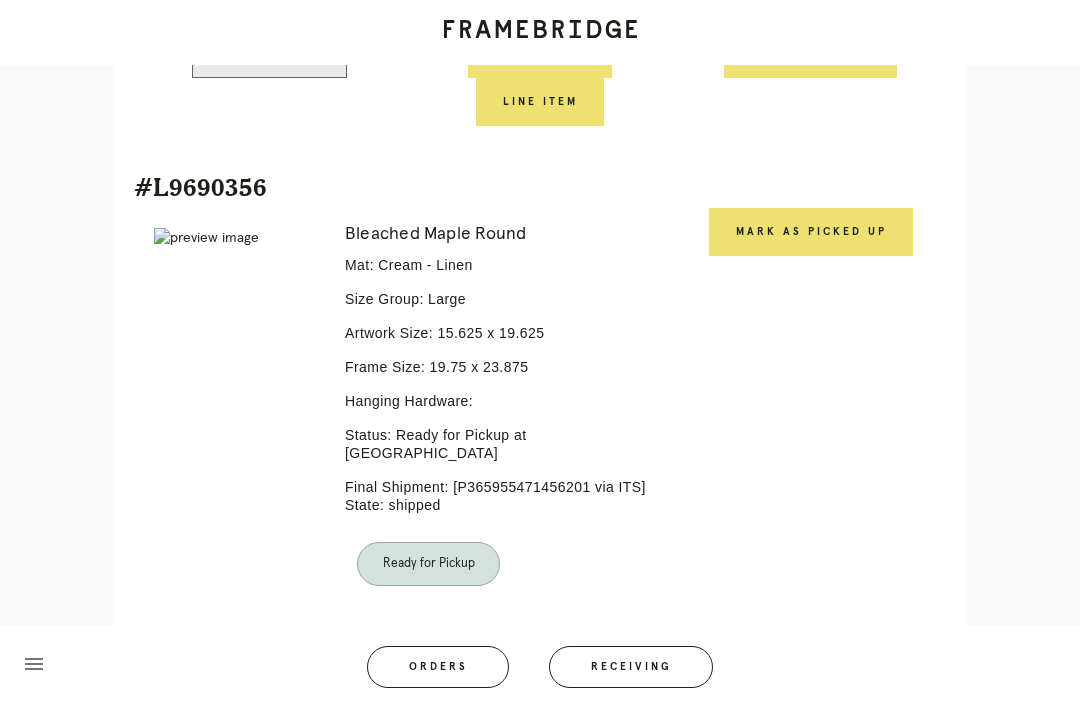 click on "Mark as Picked Up" at bounding box center (811, 232) 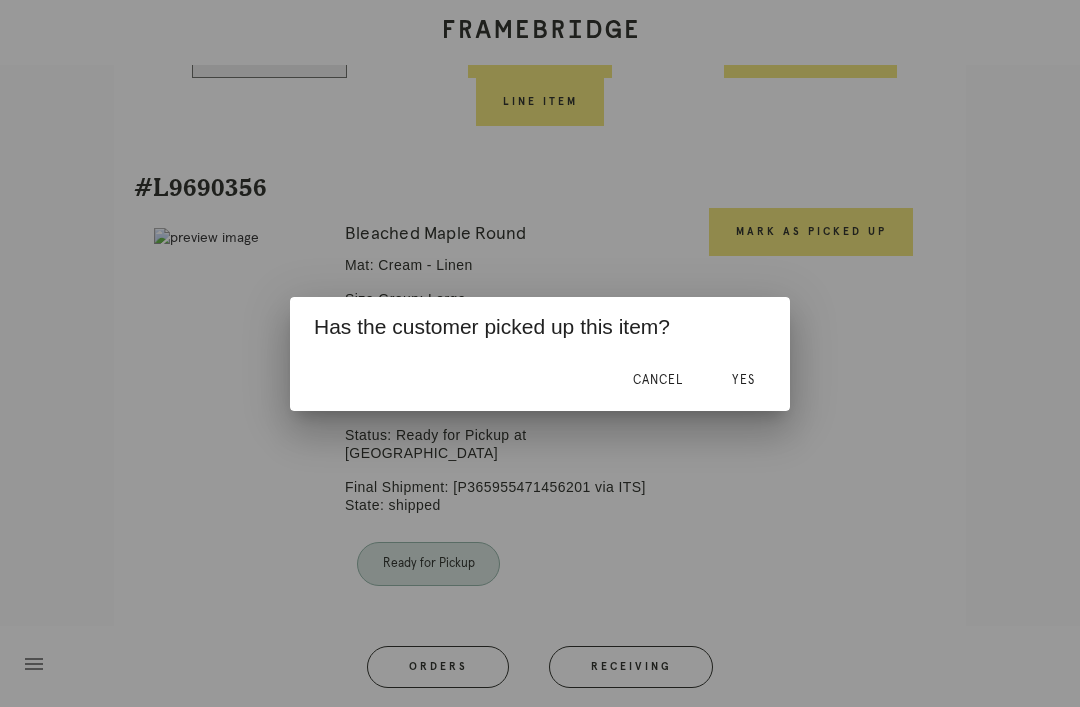 click on "Yes" at bounding box center (743, 381) 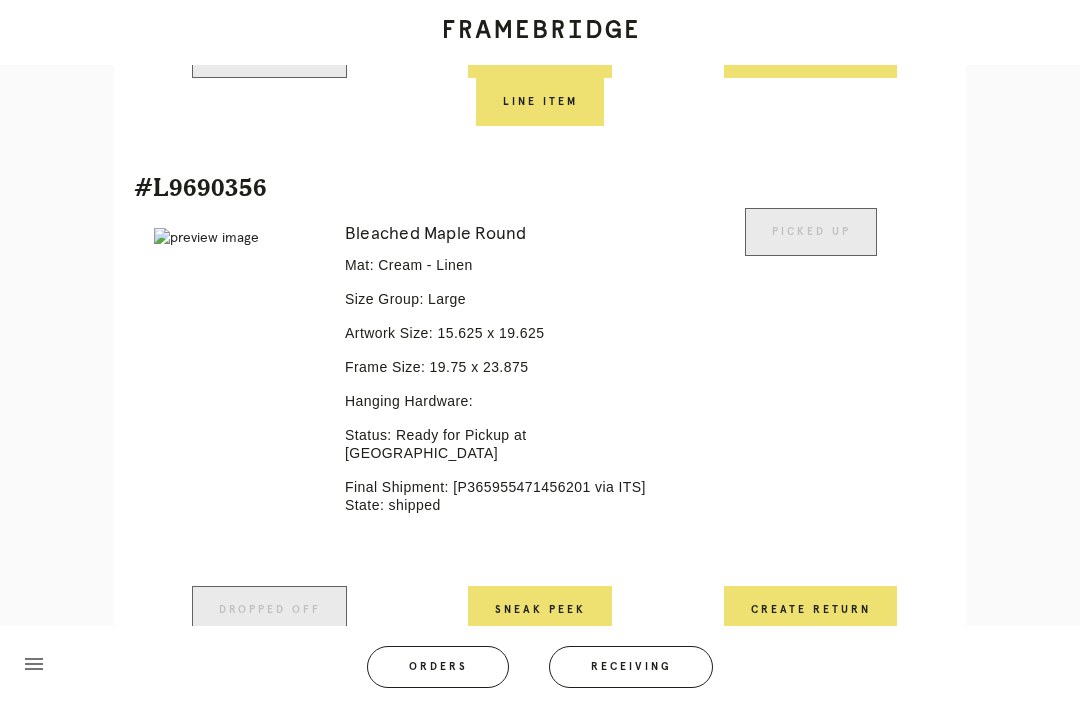 click on "Picked Up" at bounding box center (810, 397) 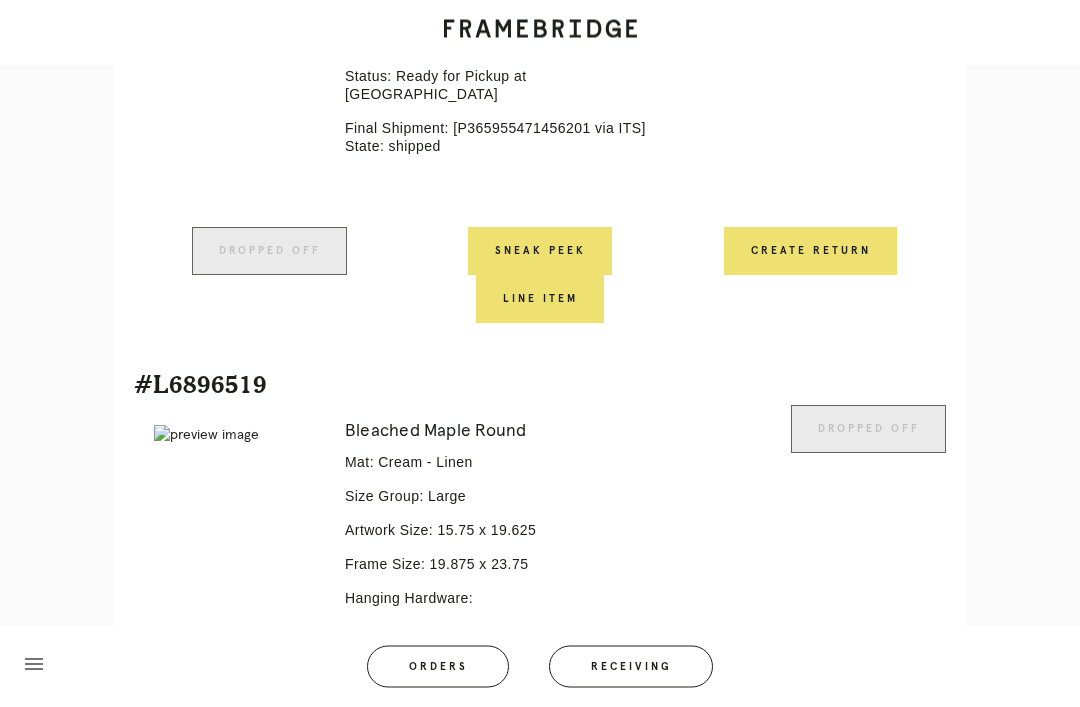 scroll, scrollTop: 2004, scrollLeft: 0, axis: vertical 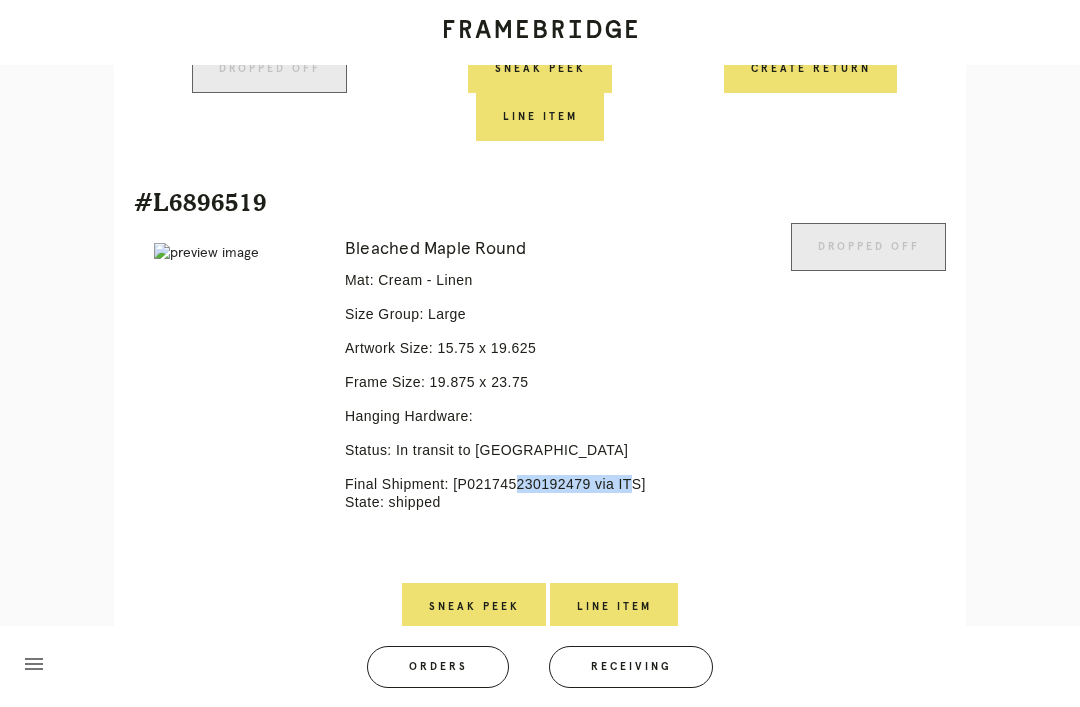copy on "P021745230192479" 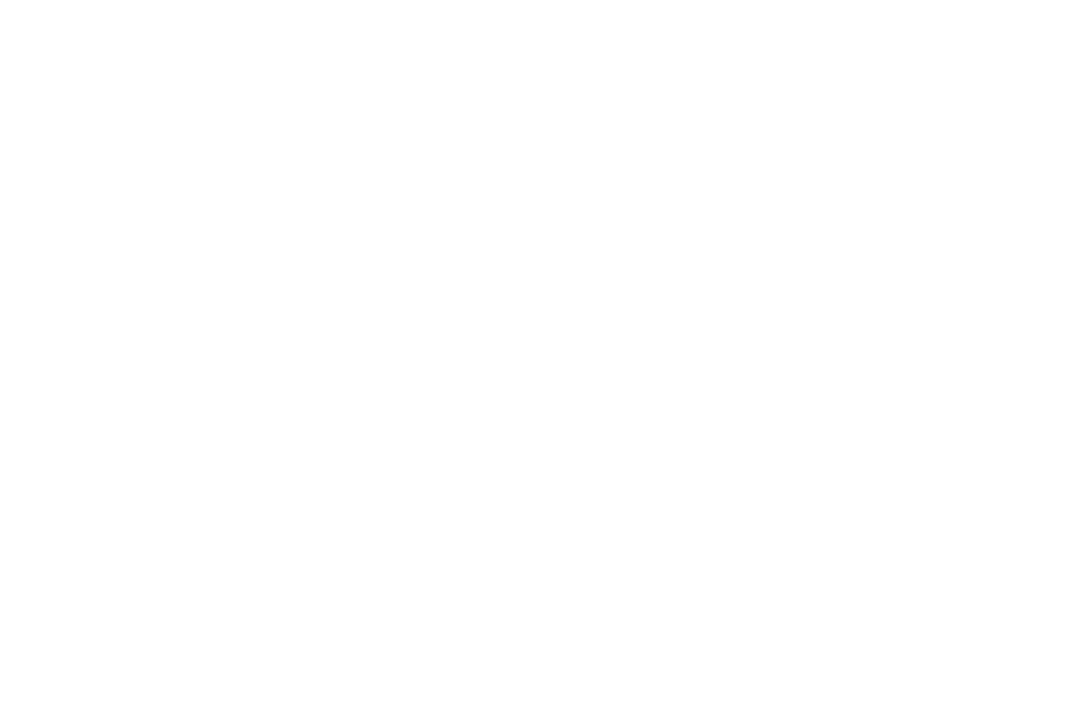 scroll, scrollTop: 64, scrollLeft: 0, axis: vertical 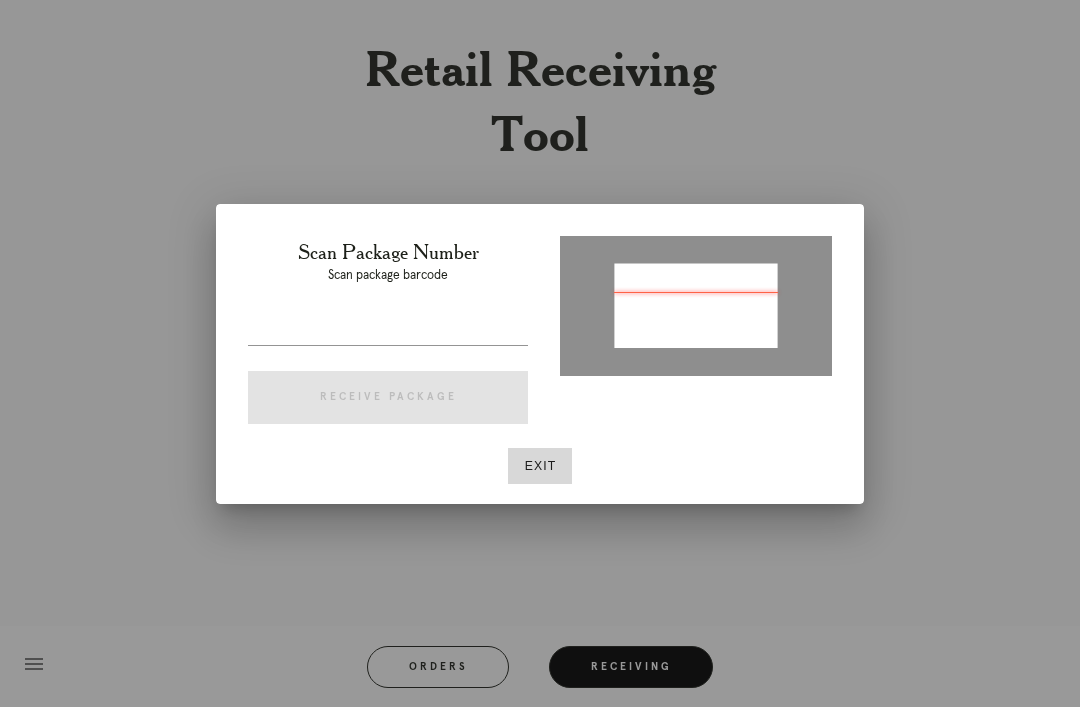 click at bounding box center [388, 329] 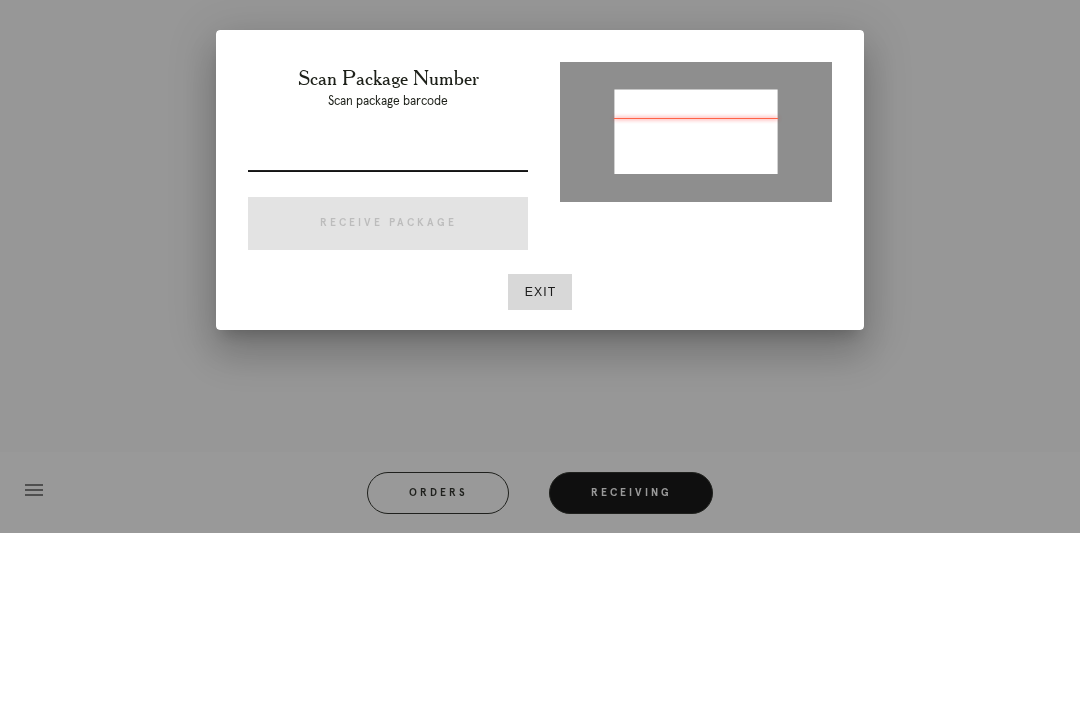 click at bounding box center (388, 329) 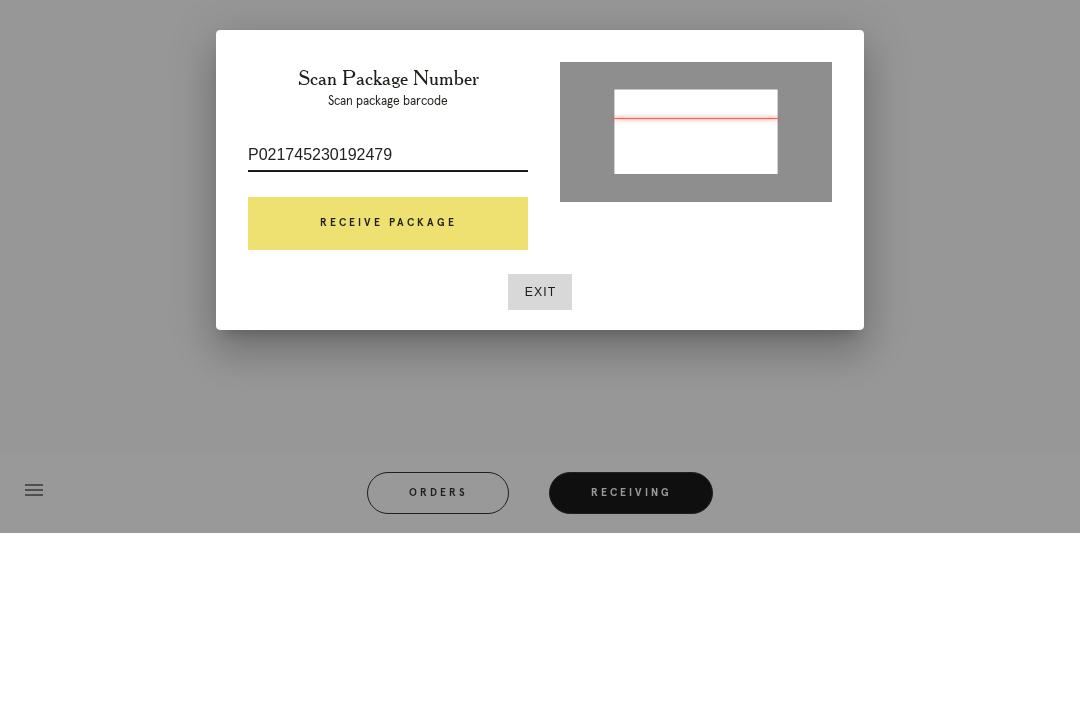 type on "P021745230192479" 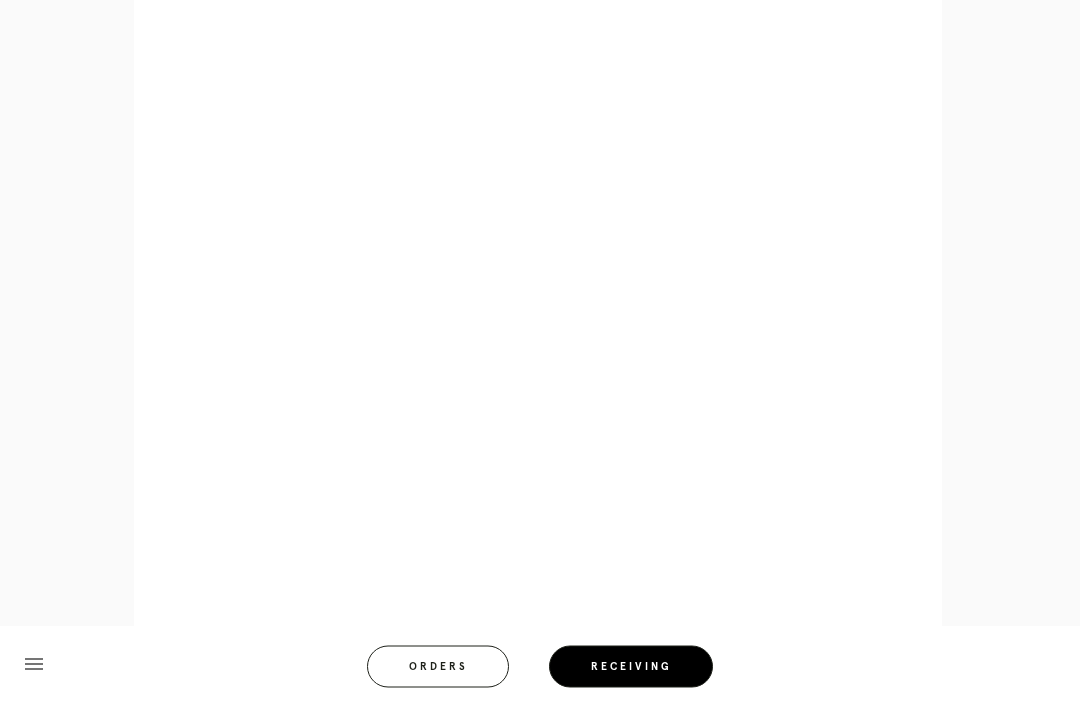 scroll, scrollTop: 858, scrollLeft: 0, axis: vertical 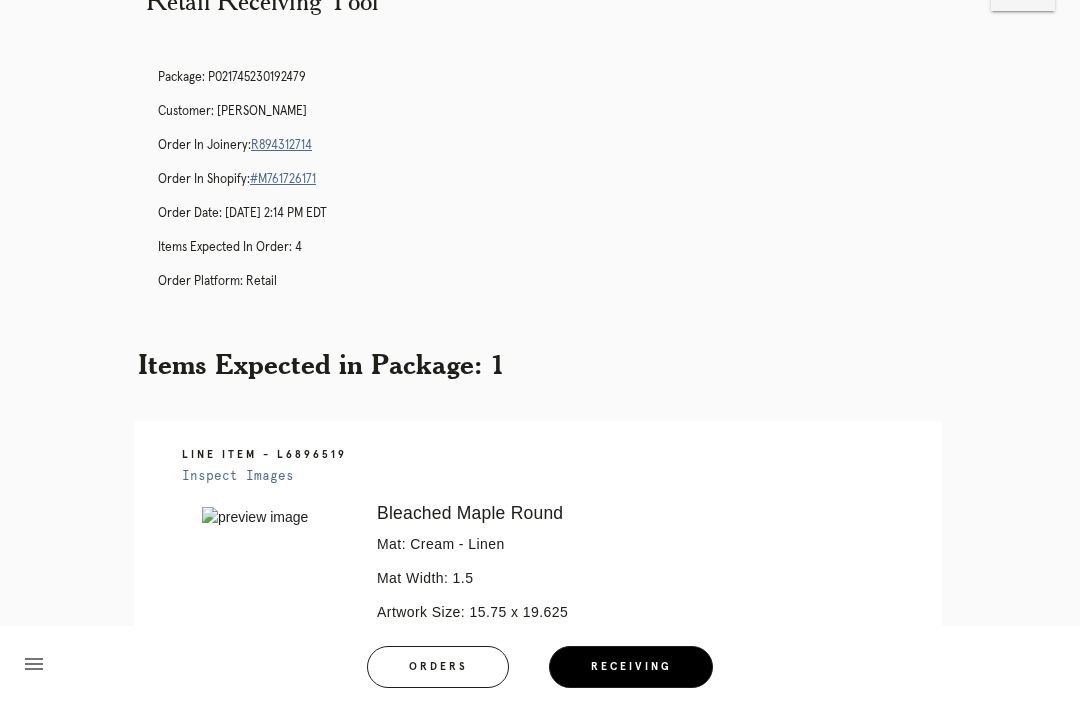 click on "R894312714" at bounding box center (281, 145) 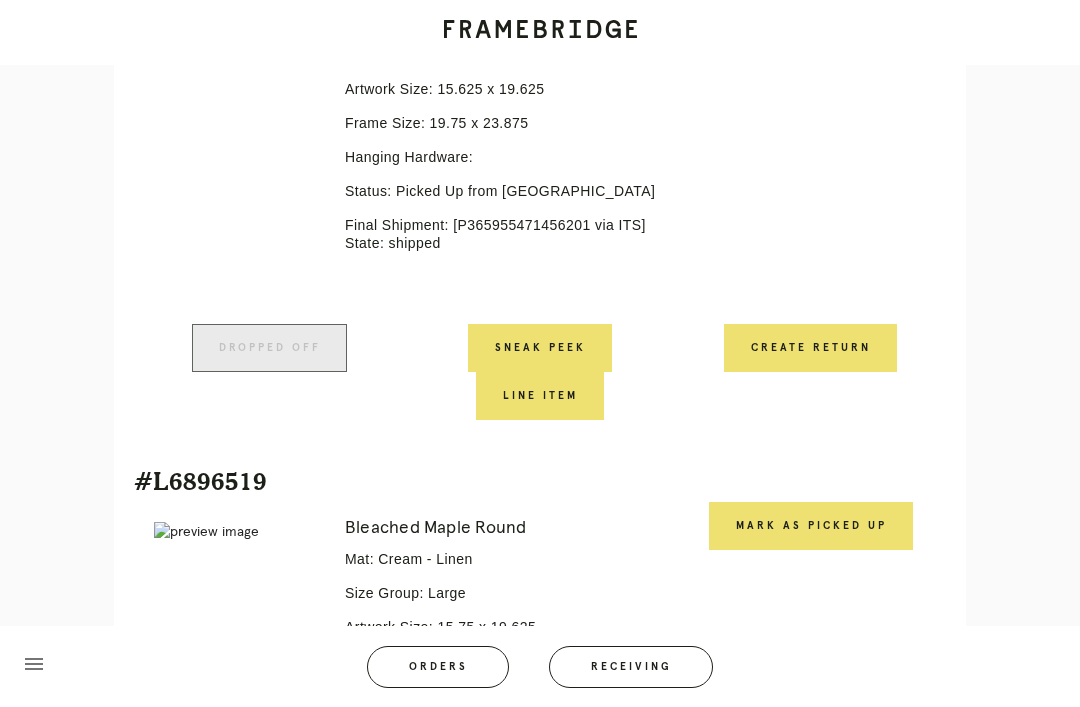 scroll, scrollTop: 1859, scrollLeft: 0, axis: vertical 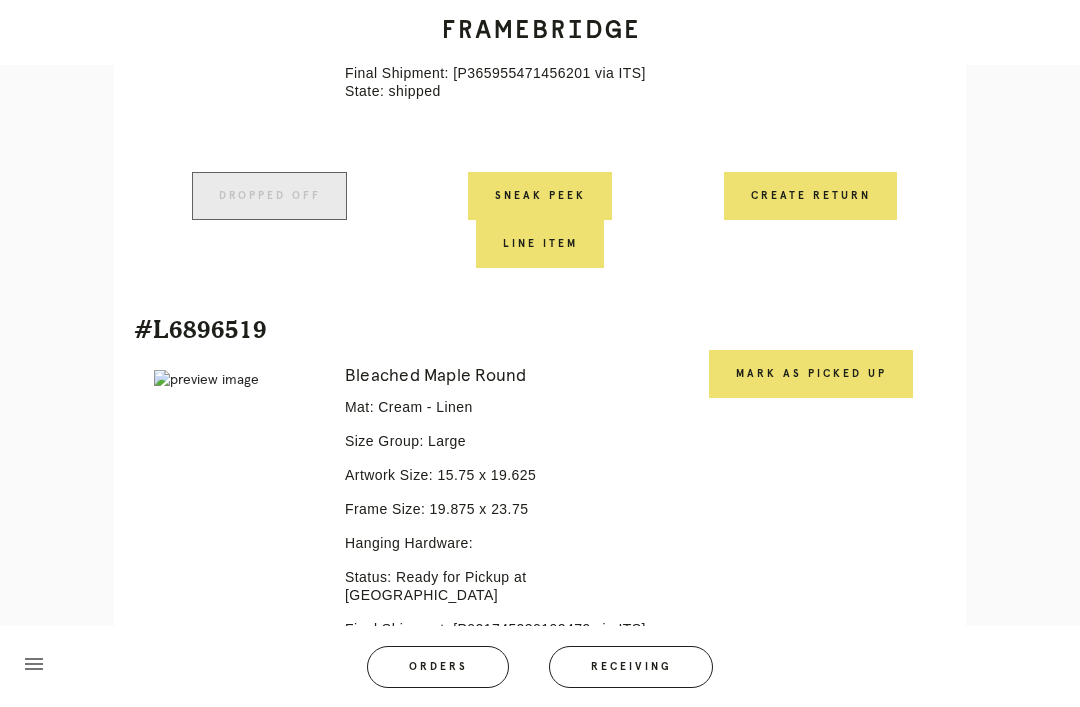 click on "Mark as Picked Up" at bounding box center (811, 374) 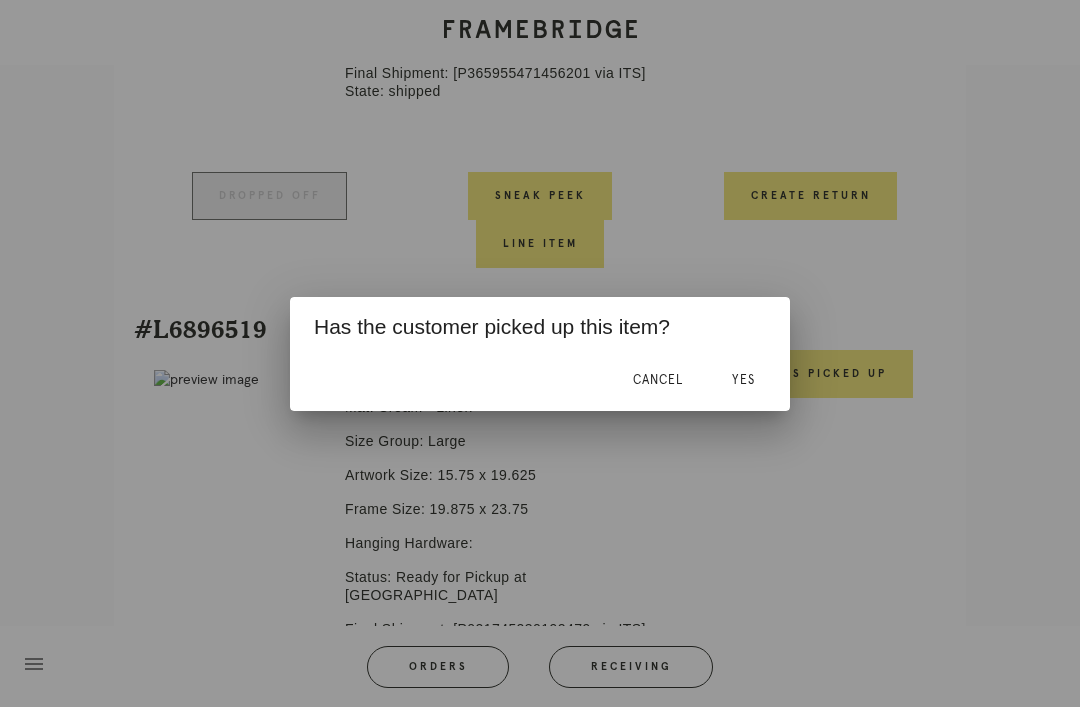 click on "Yes" at bounding box center [743, 381] 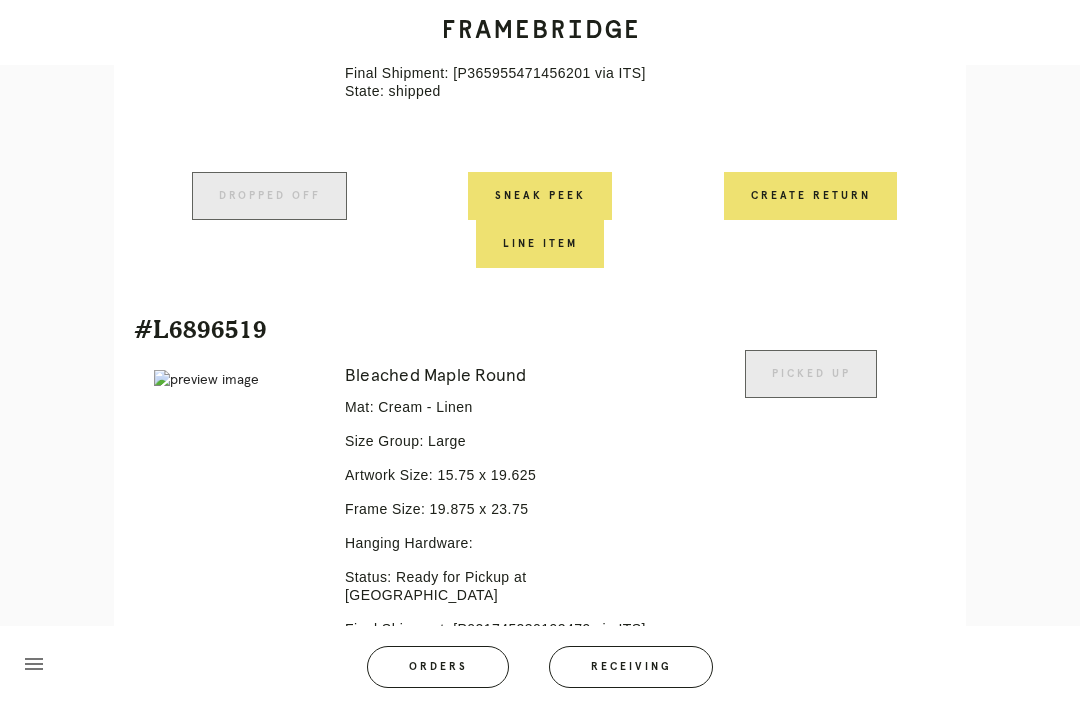 click on "Receiving" at bounding box center (631, 667) 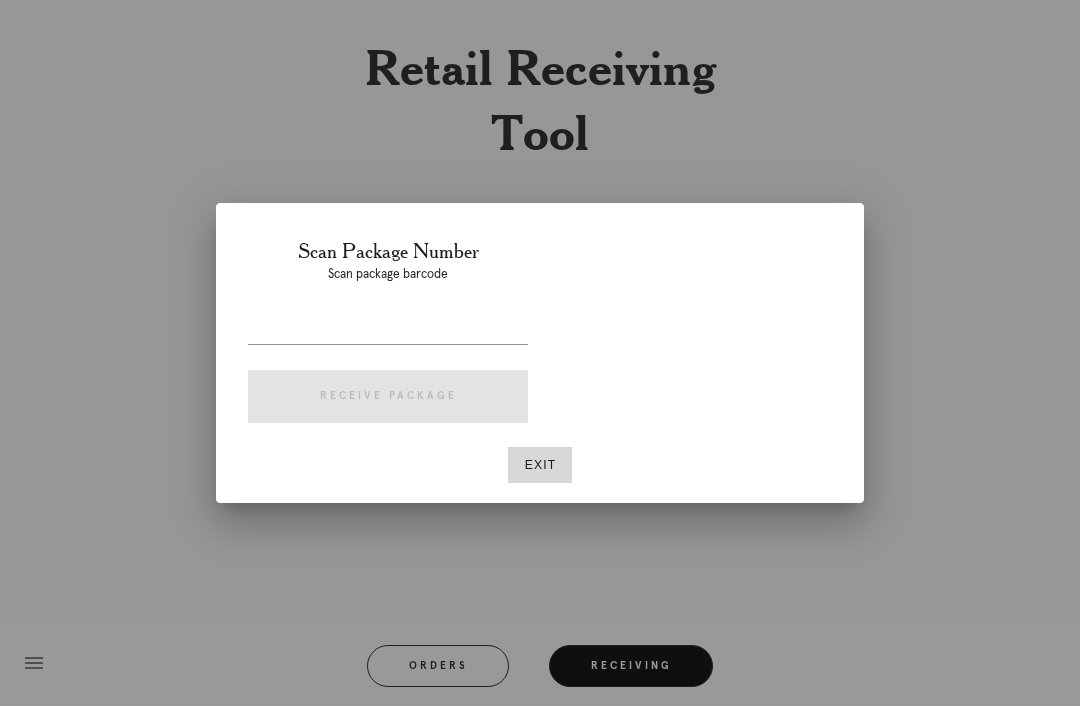 scroll, scrollTop: 64, scrollLeft: 0, axis: vertical 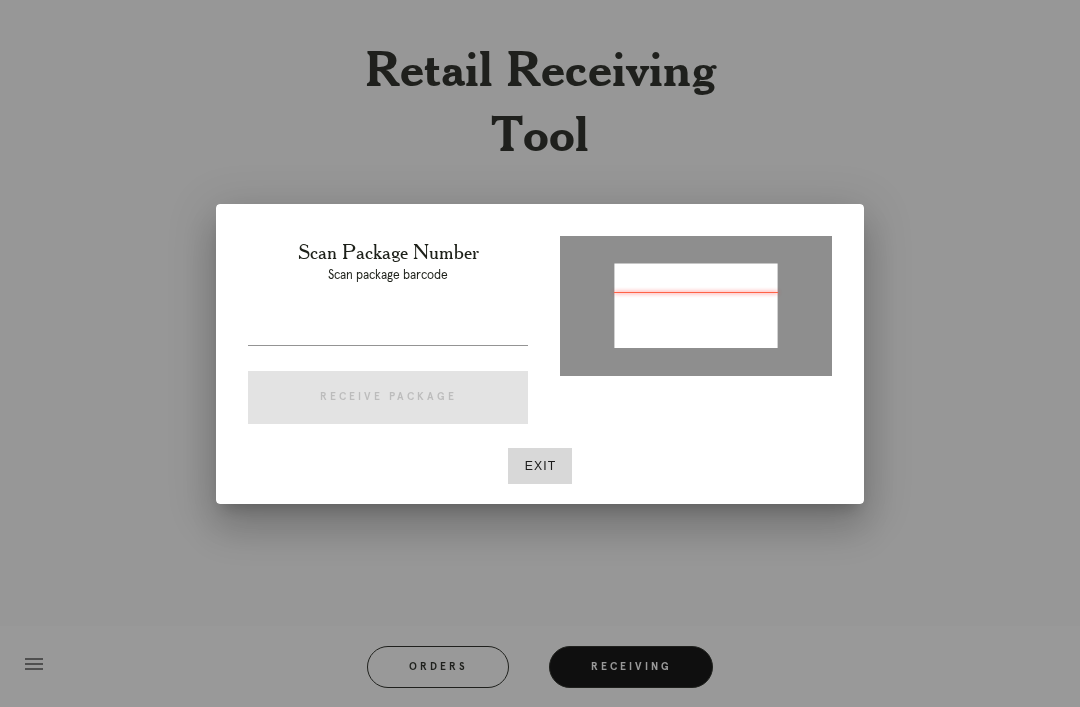 click on "Exit" at bounding box center (540, 466) 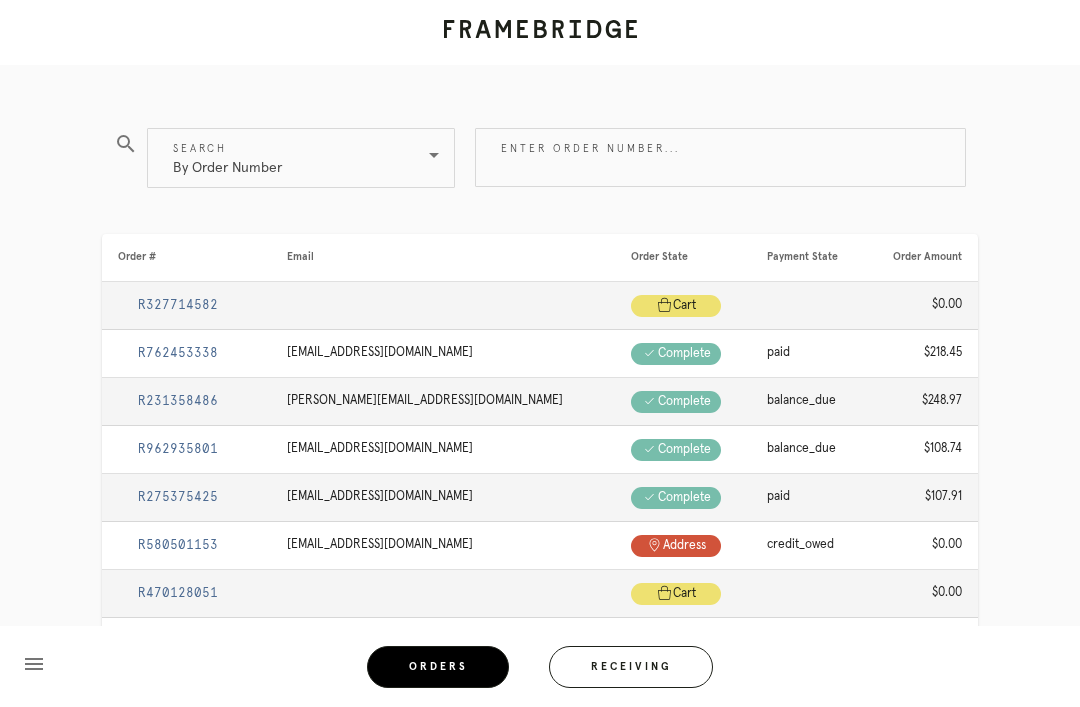 click on "Orders" at bounding box center (438, 667) 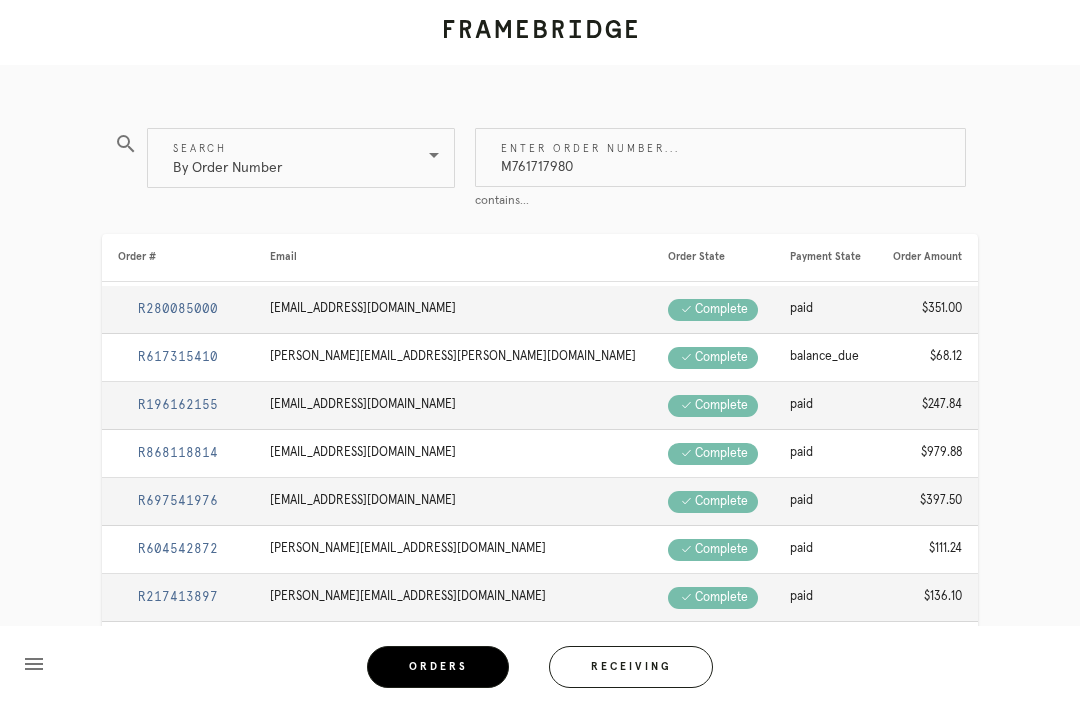 type on "M761717980" 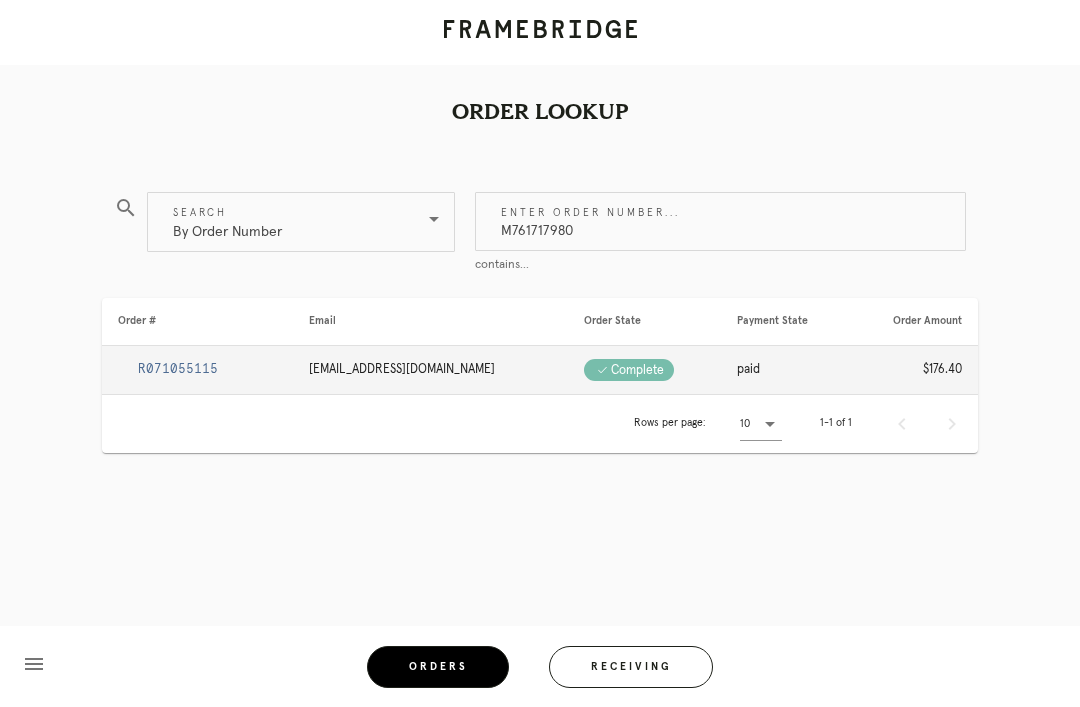 click on "R071055115" at bounding box center (178, 369) 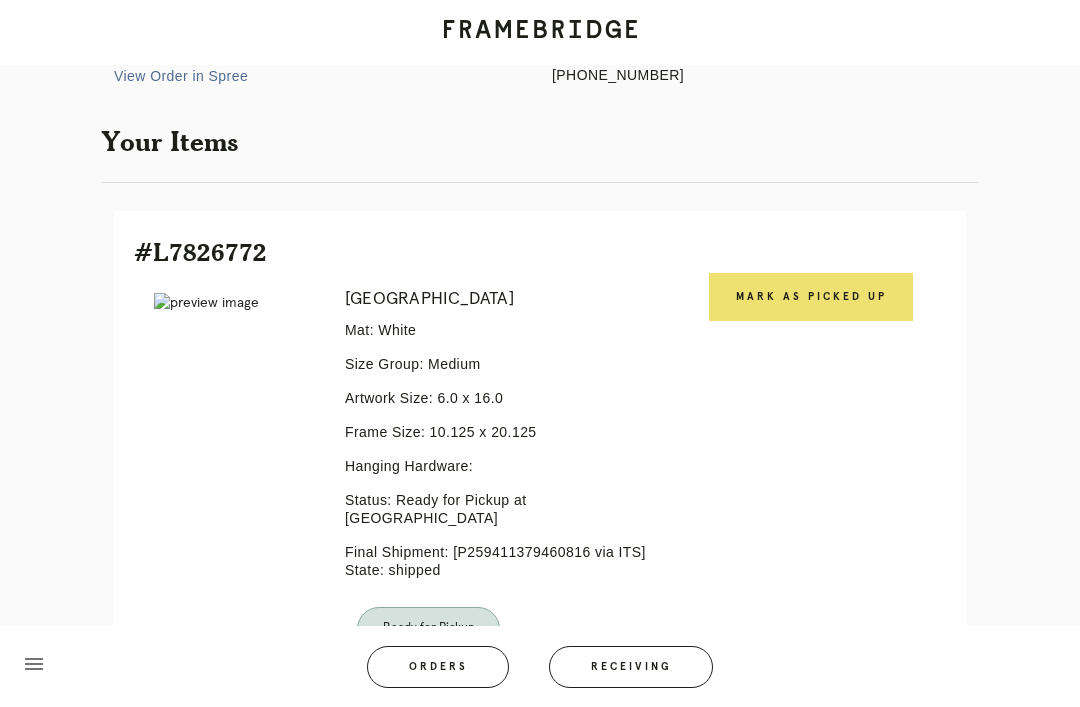 scroll, scrollTop: 446, scrollLeft: 0, axis: vertical 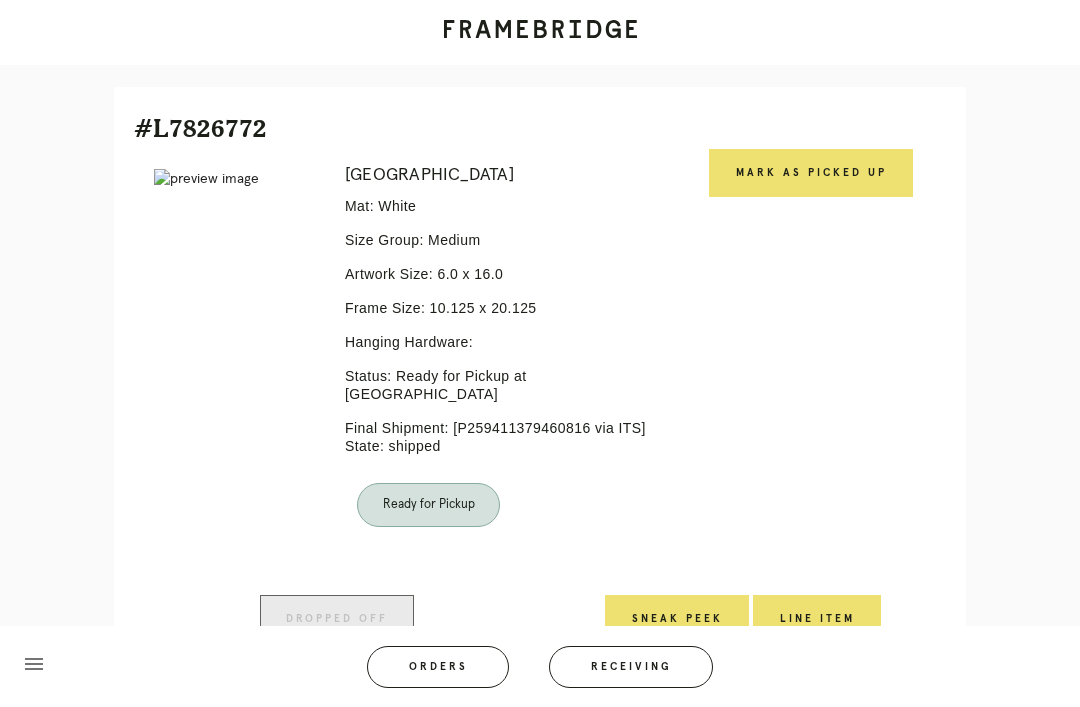 click on "Mark as Picked Up" at bounding box center (811, 173) 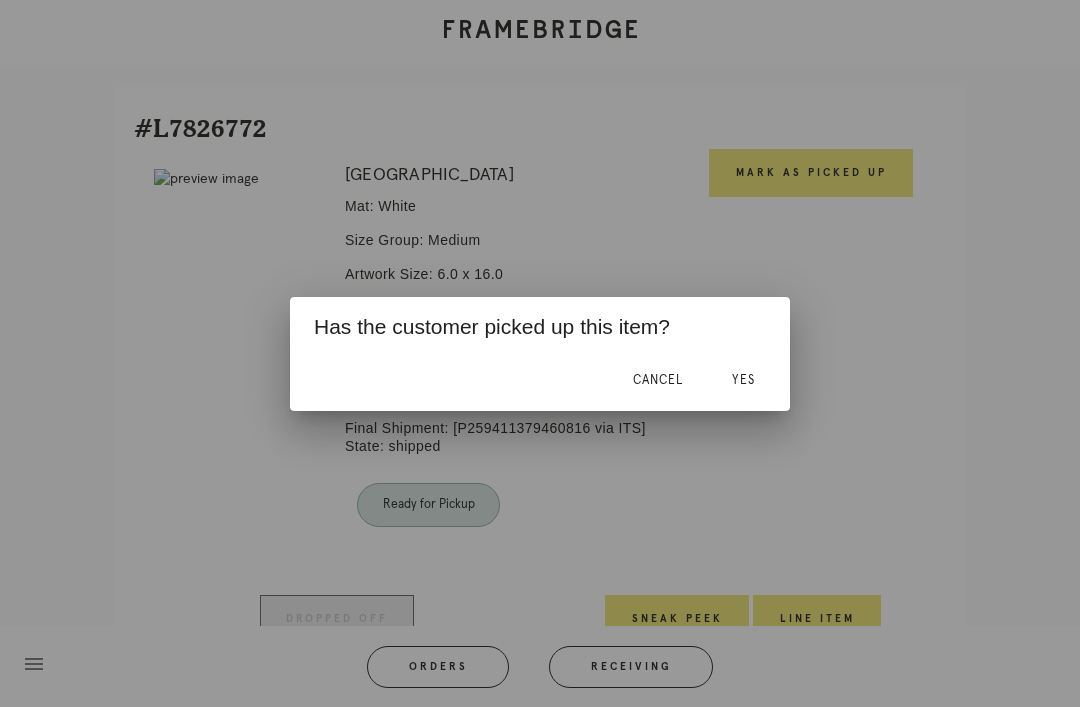 click on "Yes" at bounding box center [743, 380] 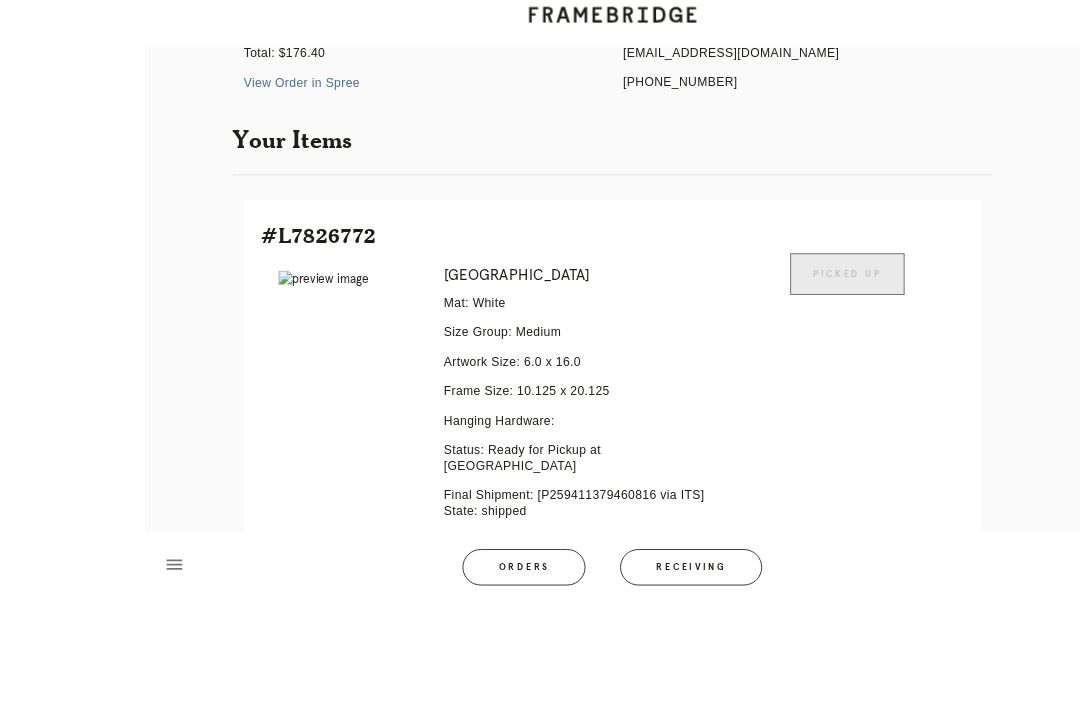 scroll, scrollTop: 388, scrollLeft: 0, axis: vertical 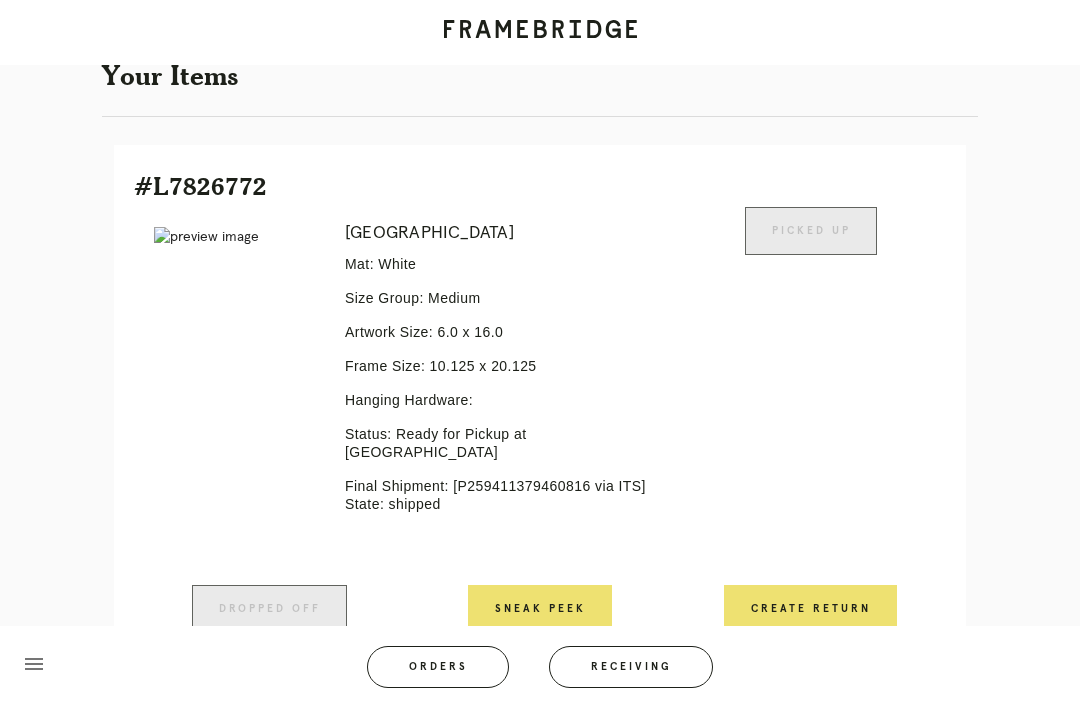 click on "Orders" at bounding box center (438, 667) 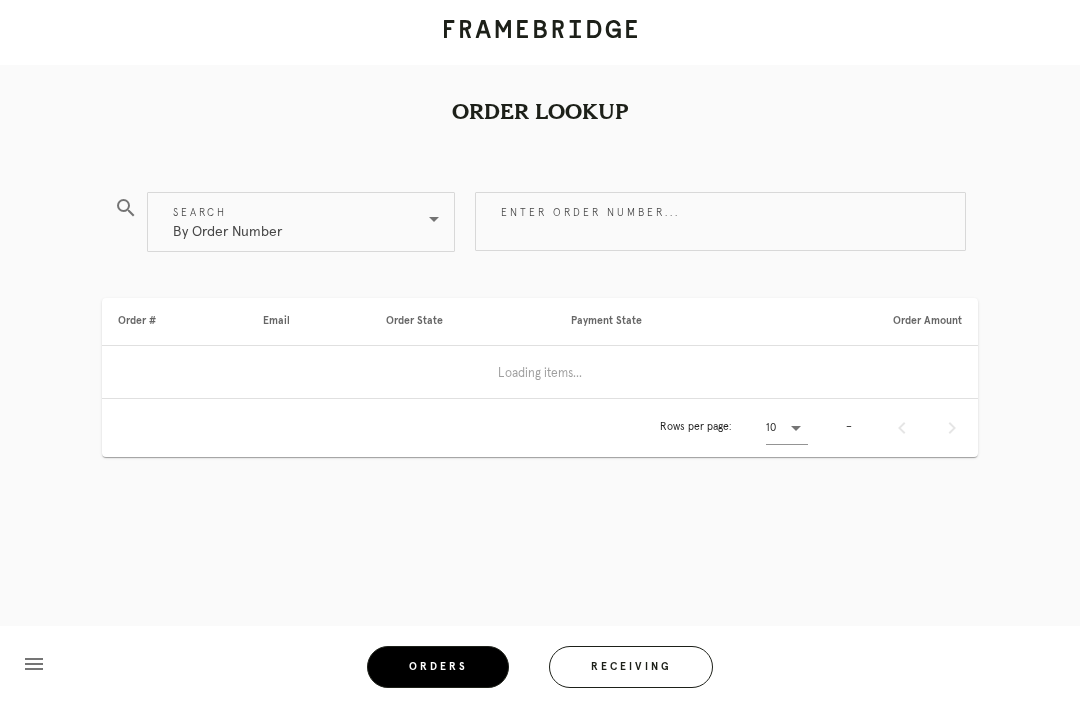 scroll, scrollTop: 0, scrollLeft: 0, axis: both 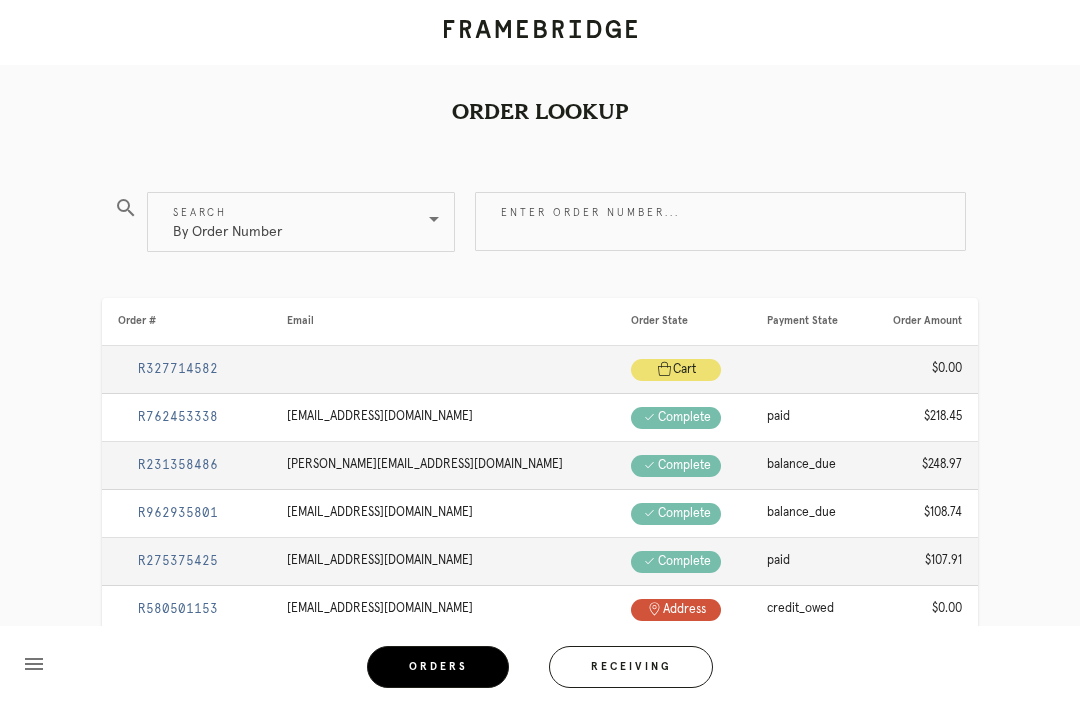 click on "Enter order number..." at bounding box center (720, 221) 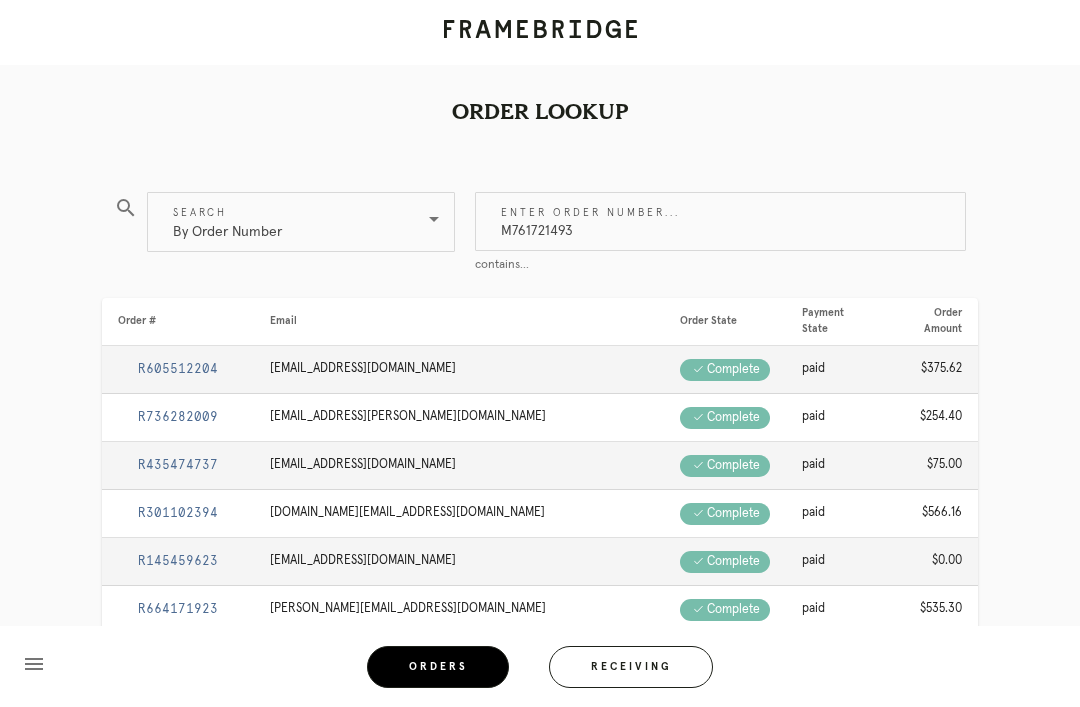 type on "M761721493" 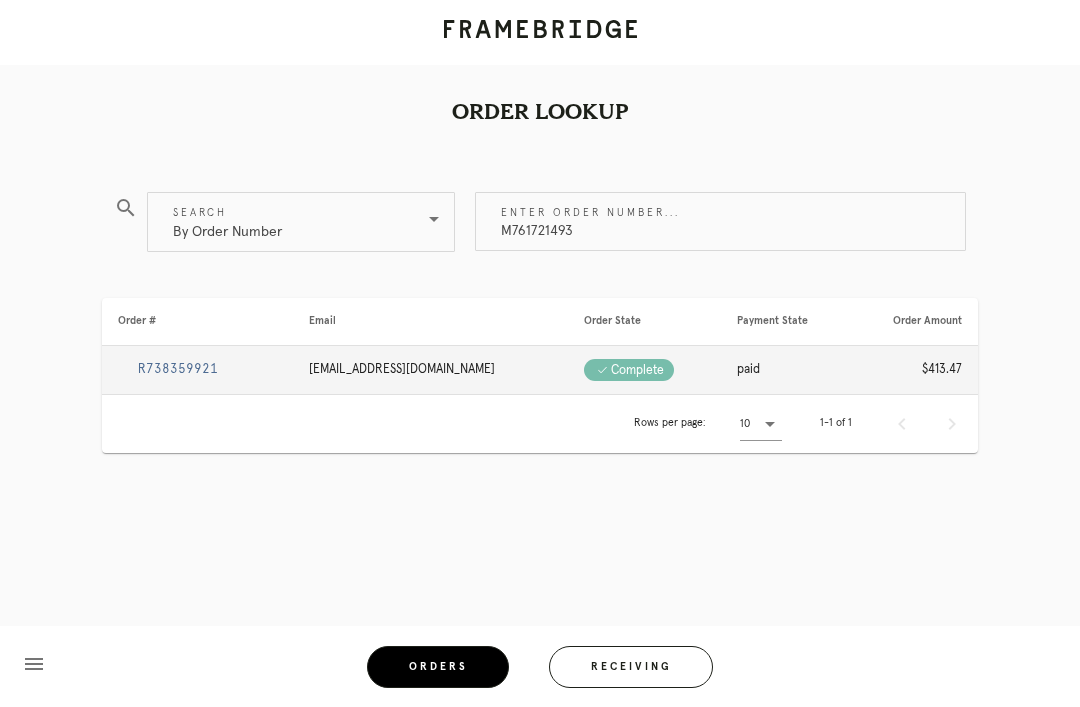 click on "R738359921" at bounding box center (178, 369) 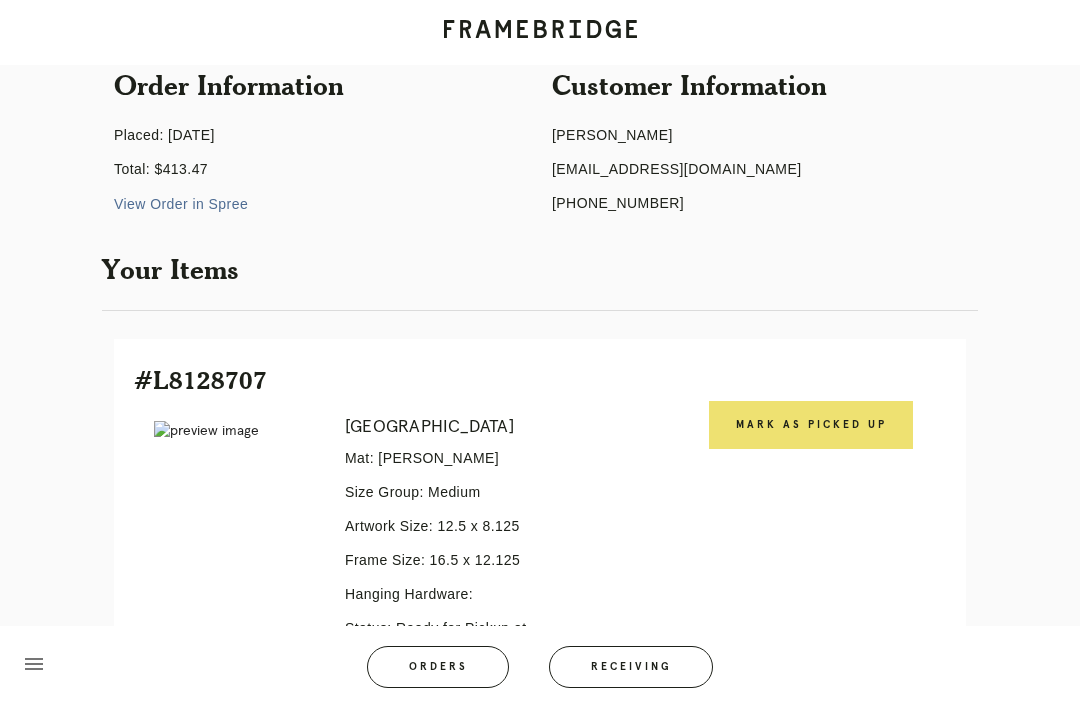 scroll, scrollTop: 286, scrollLeft: 0, axis: vertical 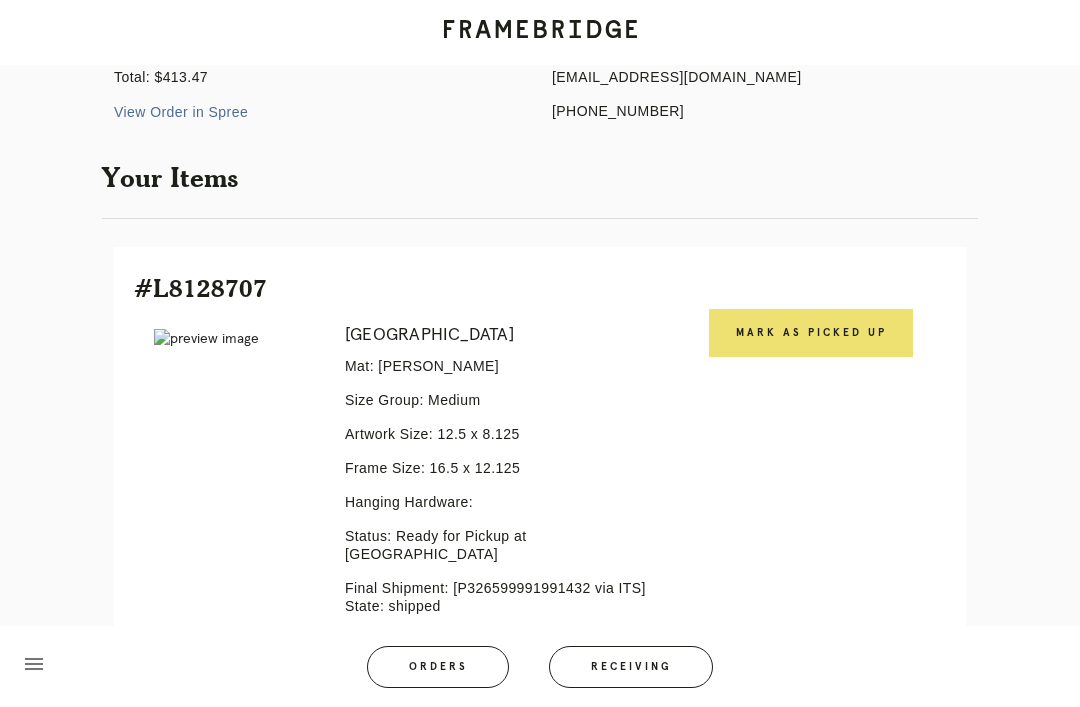 click on "Mark as Picked Up" at bounding box center (811, 333) 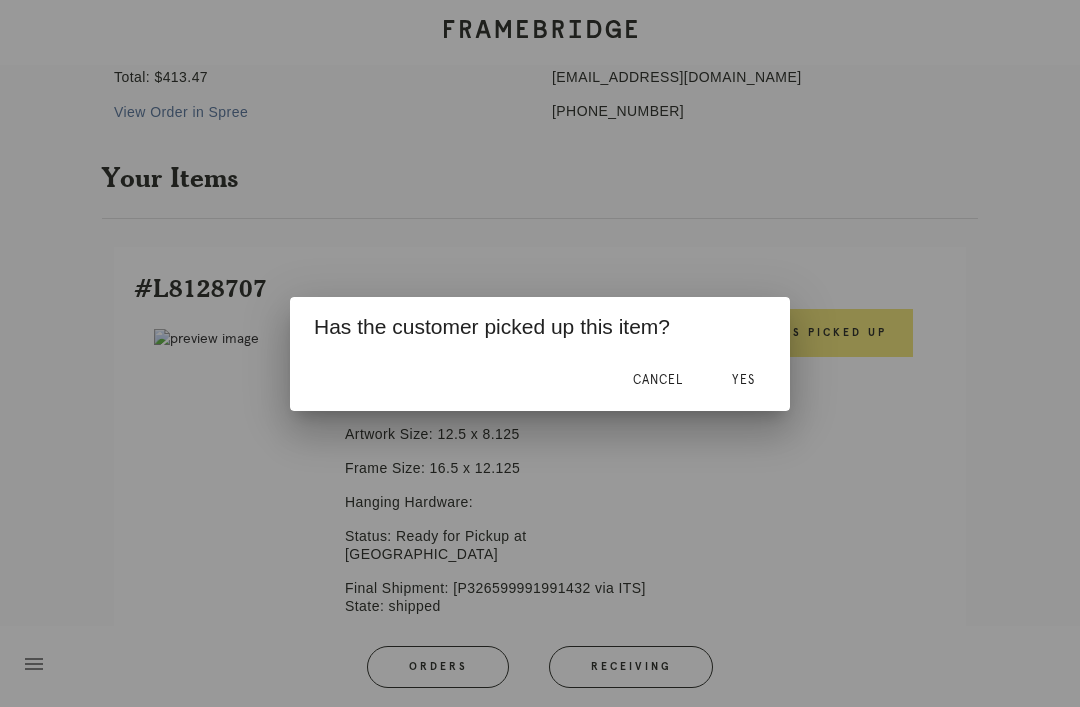 click on "Yes" at bounding box center (743, 380) 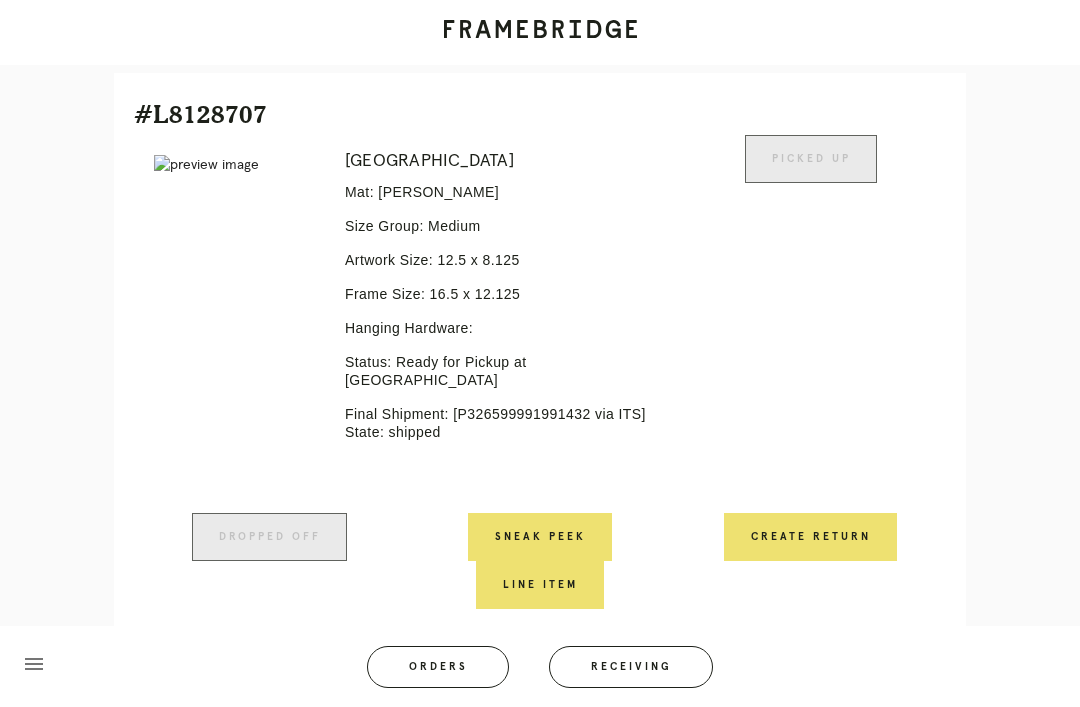 scroll, scrollTop: 760, scrollLeft: 0, axis: vertical 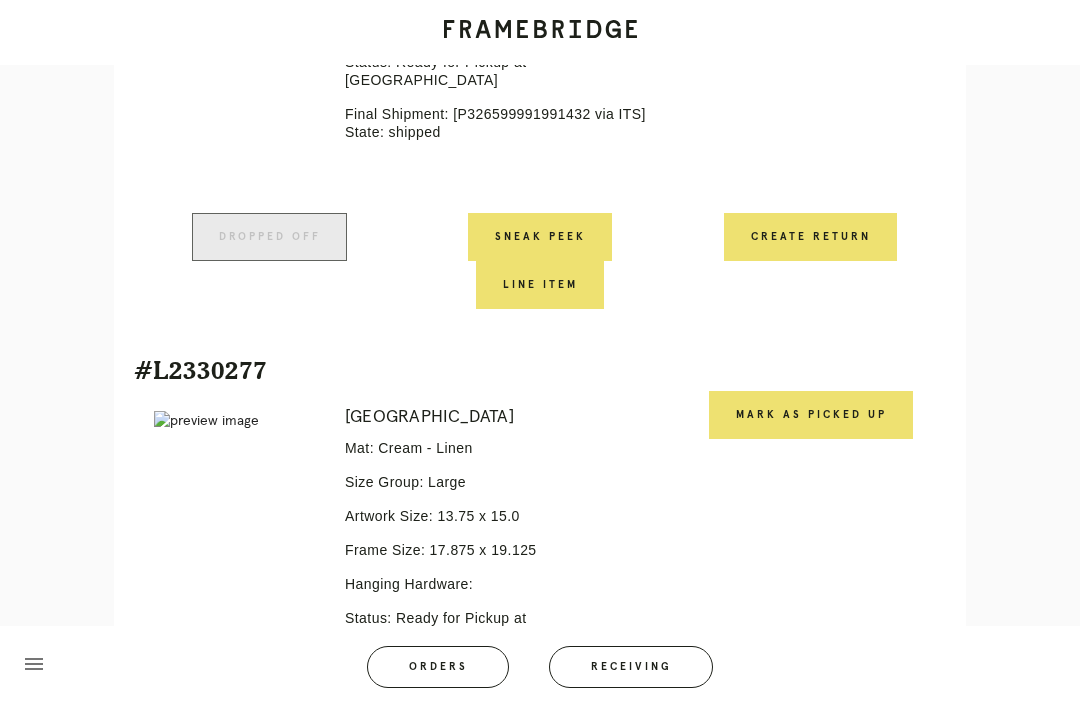 click on "Mark as Picked Up" at bounding box center [811, 415] 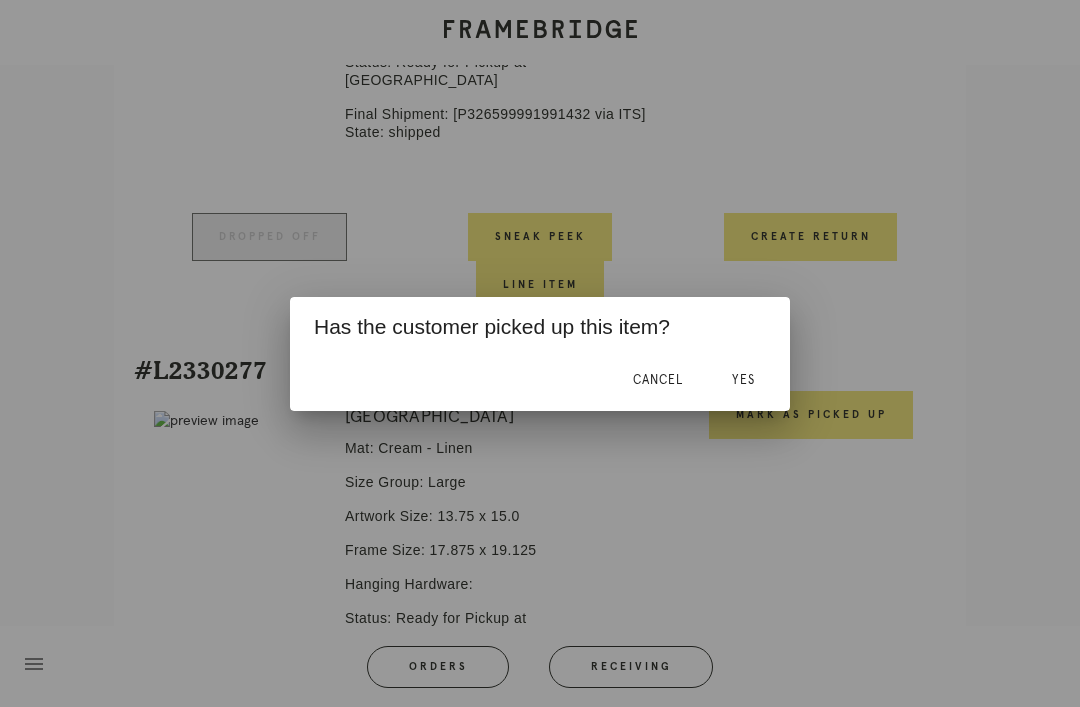 click on "Yes" at bounding box center [743, 380] 